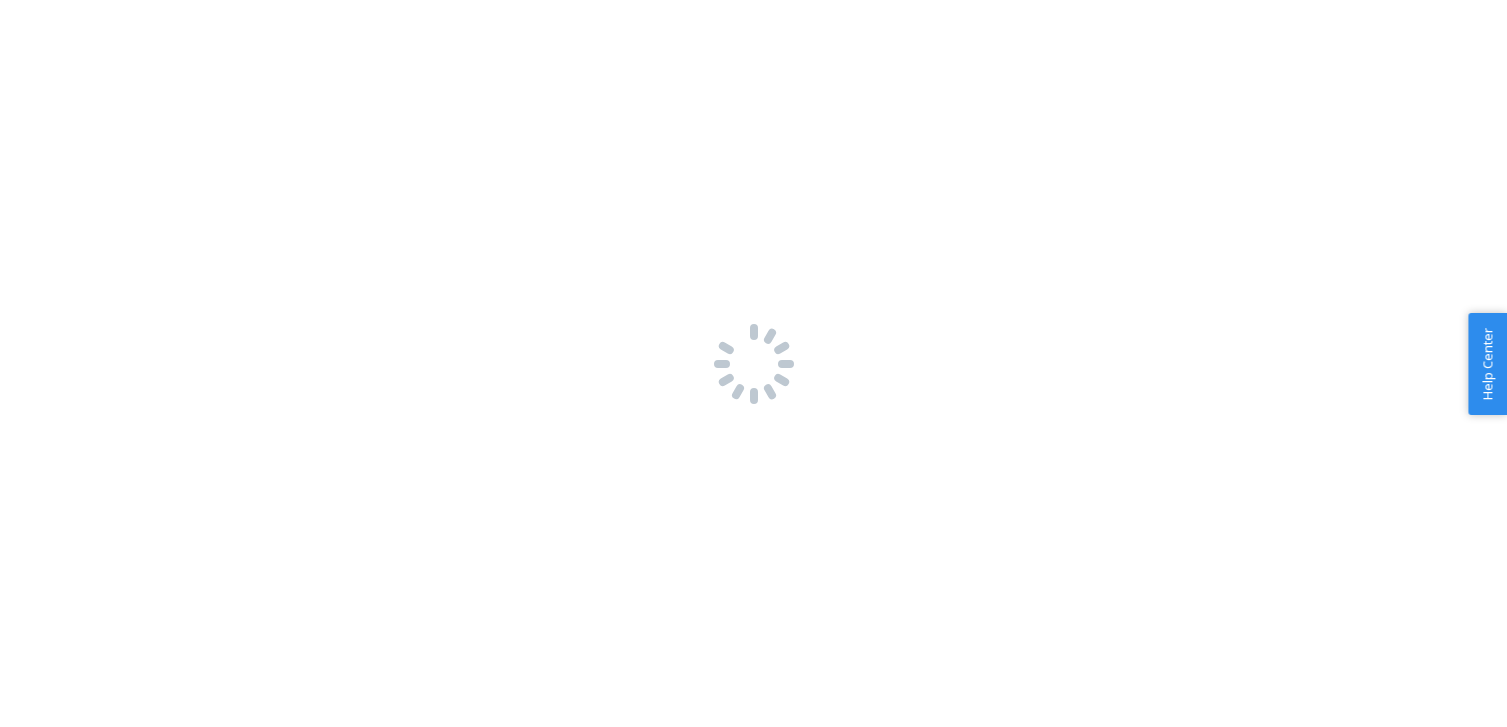 scroll, scrollTop: 0, scrollLeft: 0, axis: both 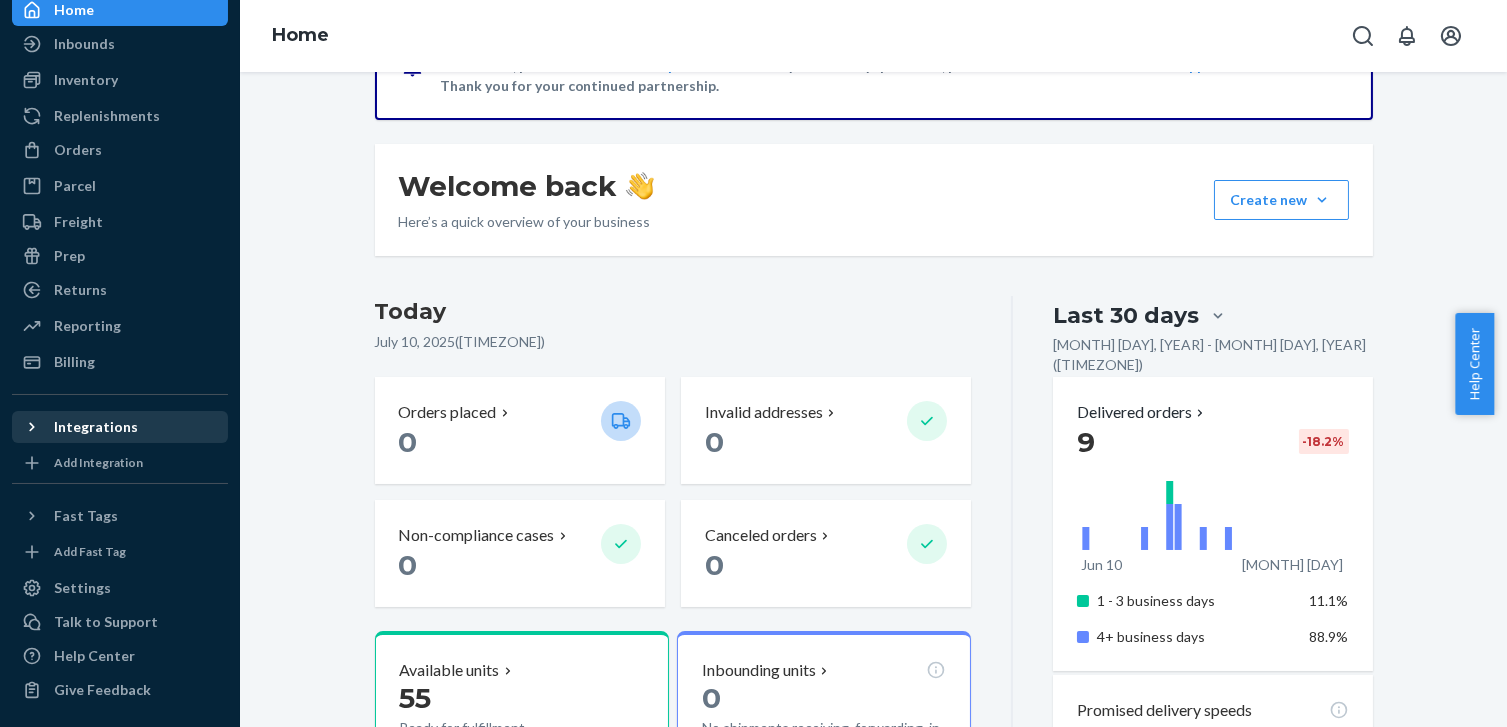 click on "Integrations" at bounding box center [96, 427] 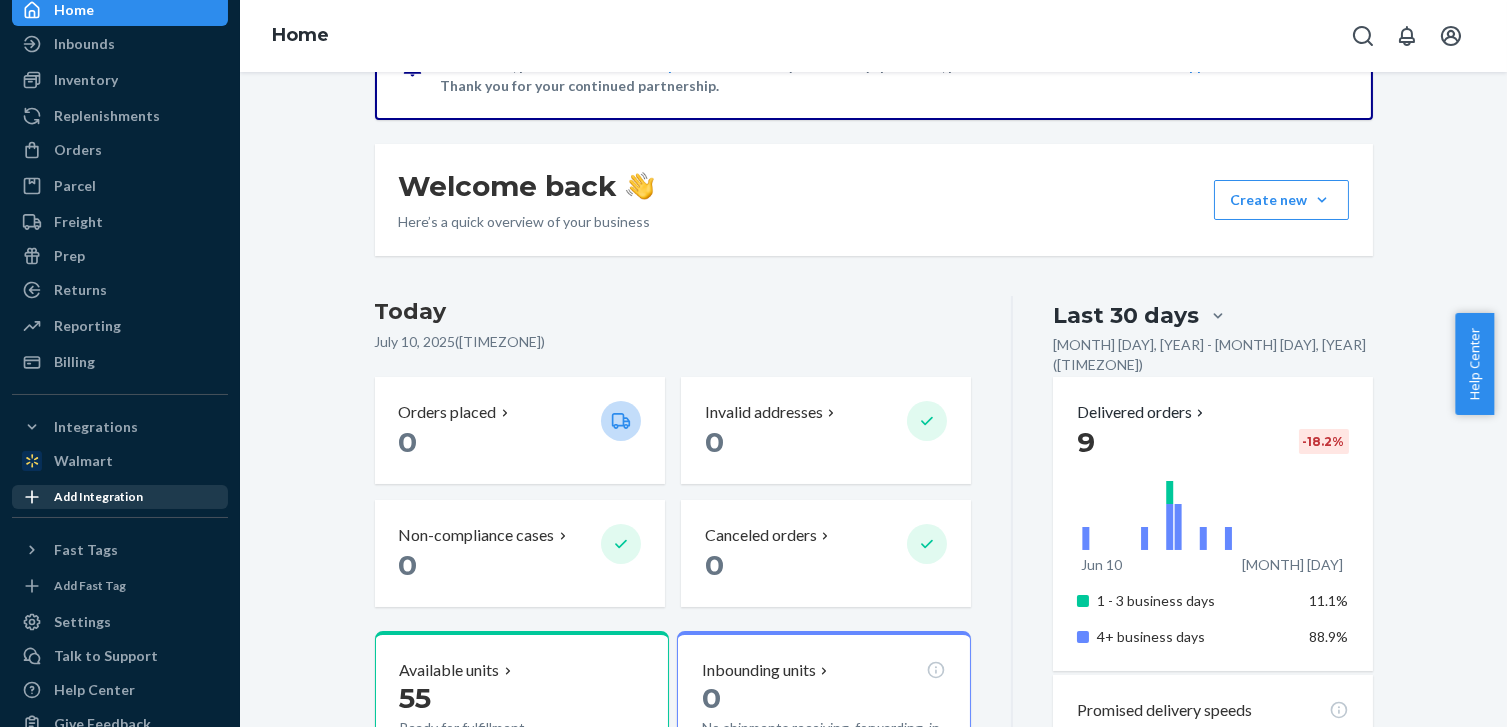 click on "Add Integration" at bounding box center [98, 496] 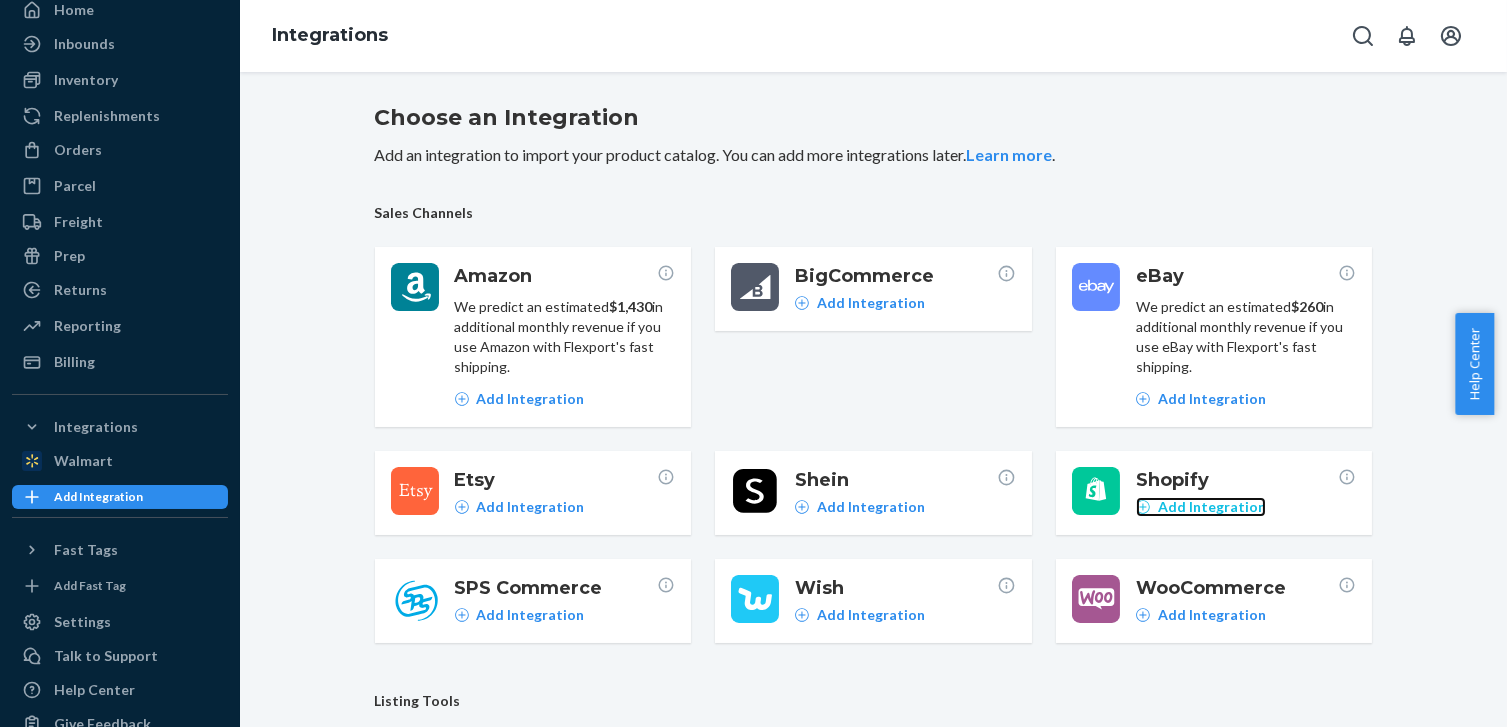 click on "Add Integration" at bounding box center (1201, 507) 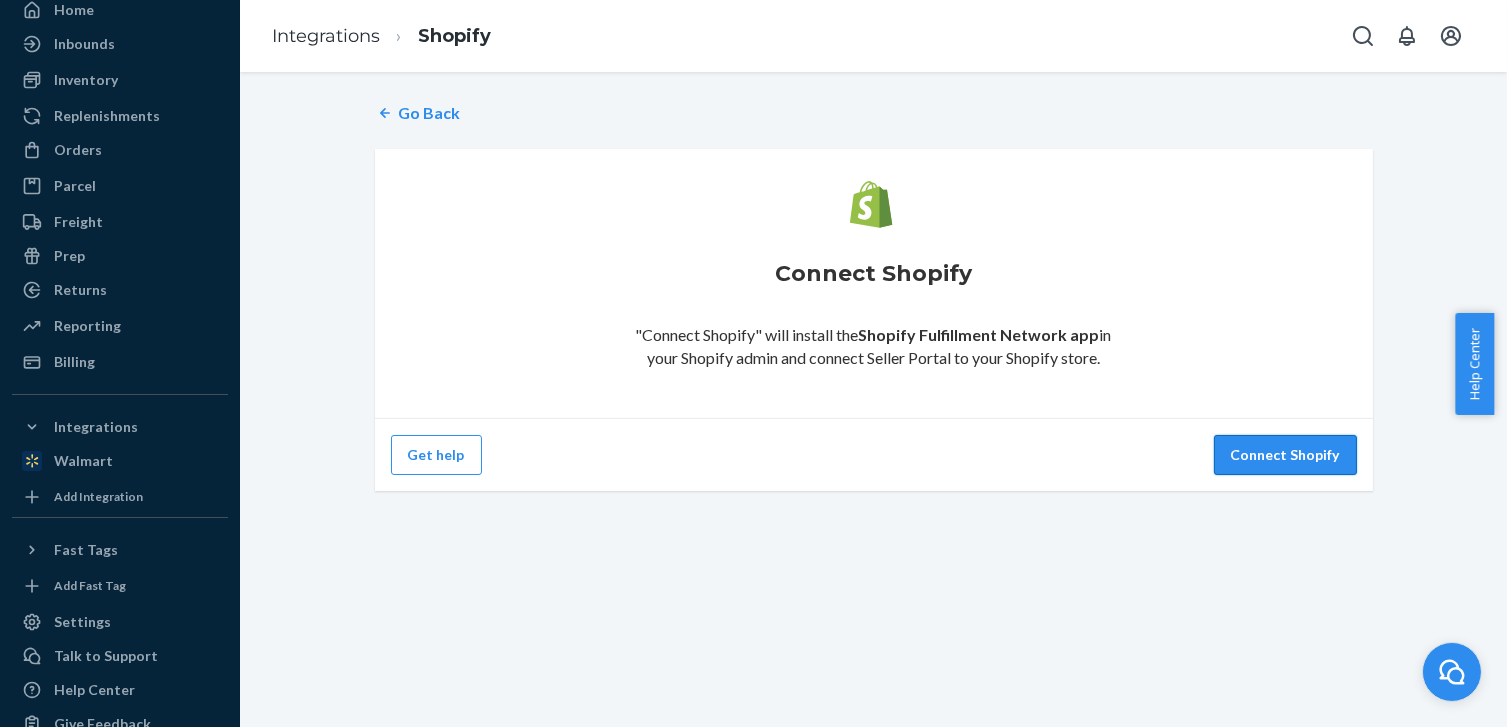 click on "Connect Shopify" at bounding box center (1285, 455) 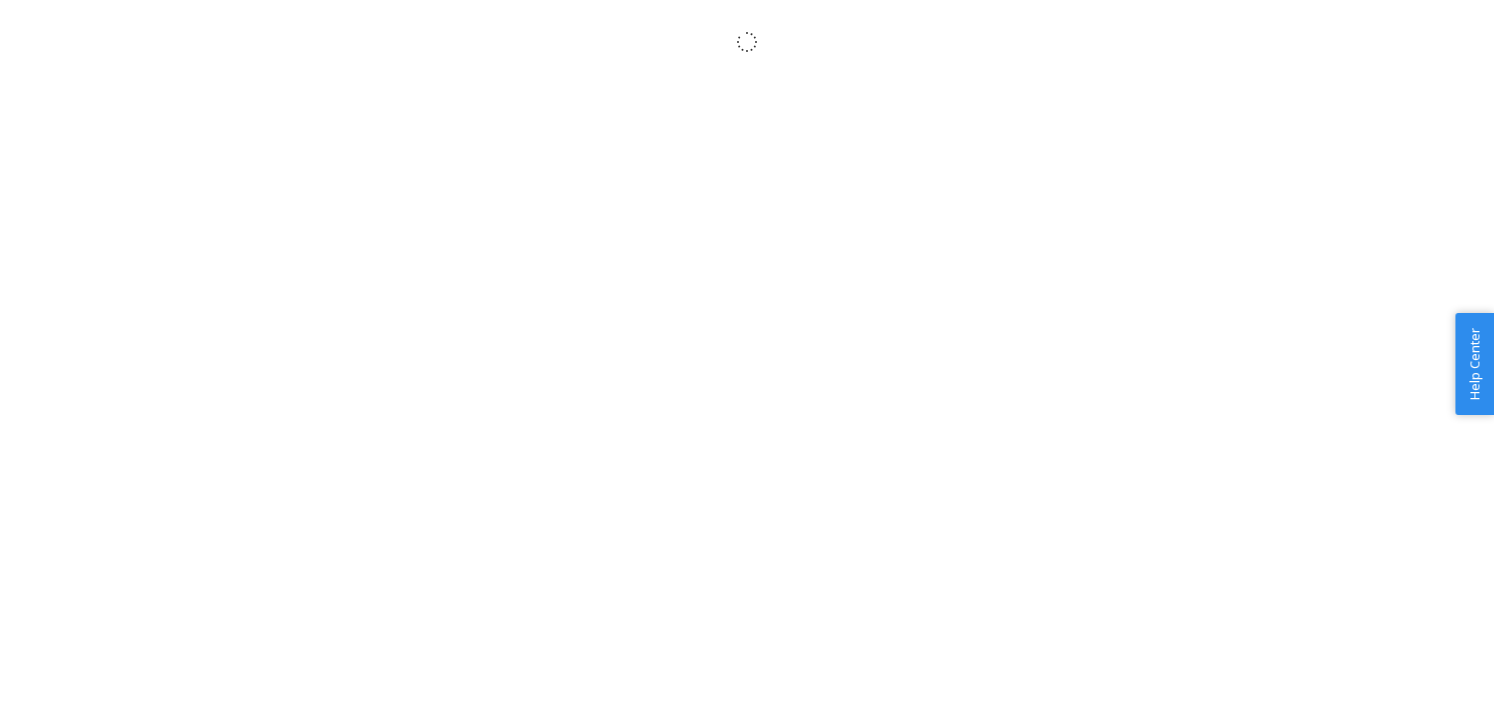 scroll, scrollTop: 0, scrollLeft: 0, axis: both 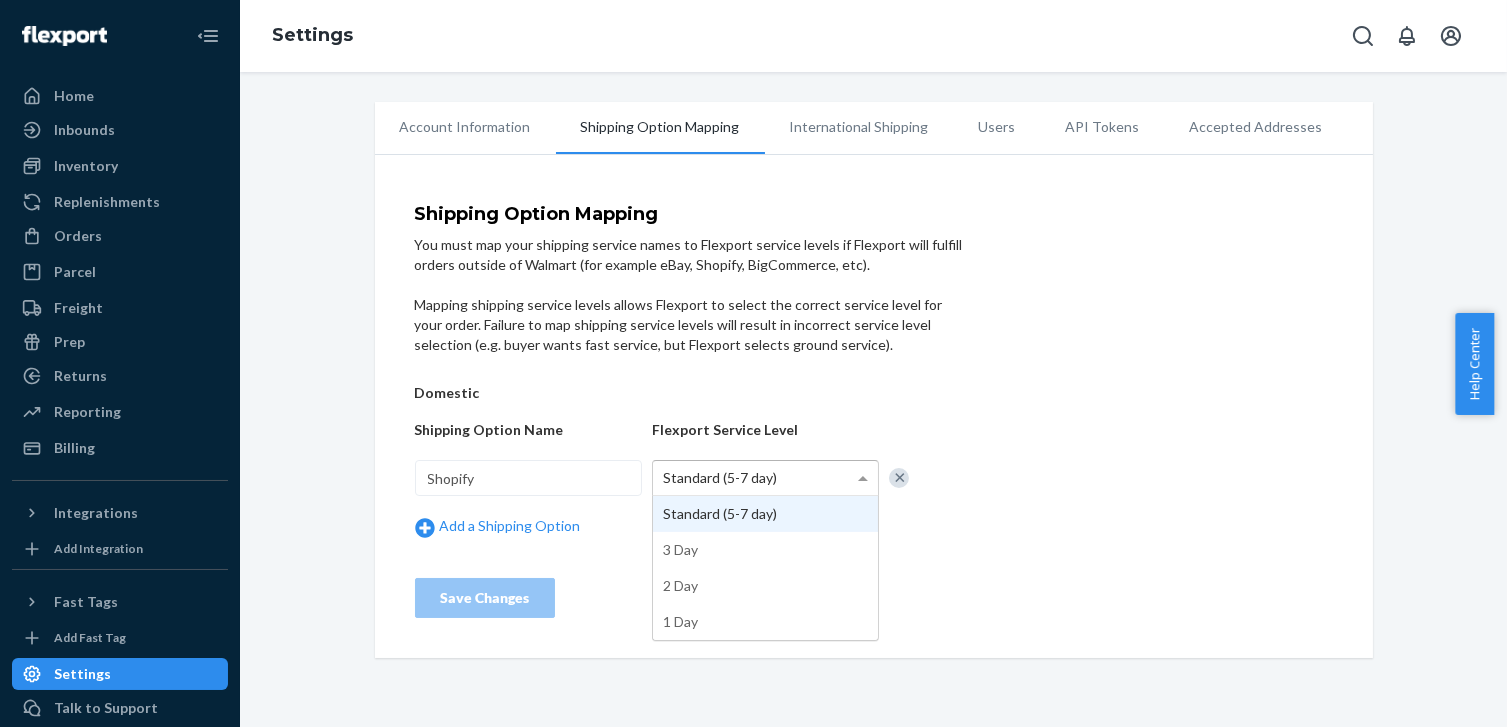 click at bounding box center [863, 478] 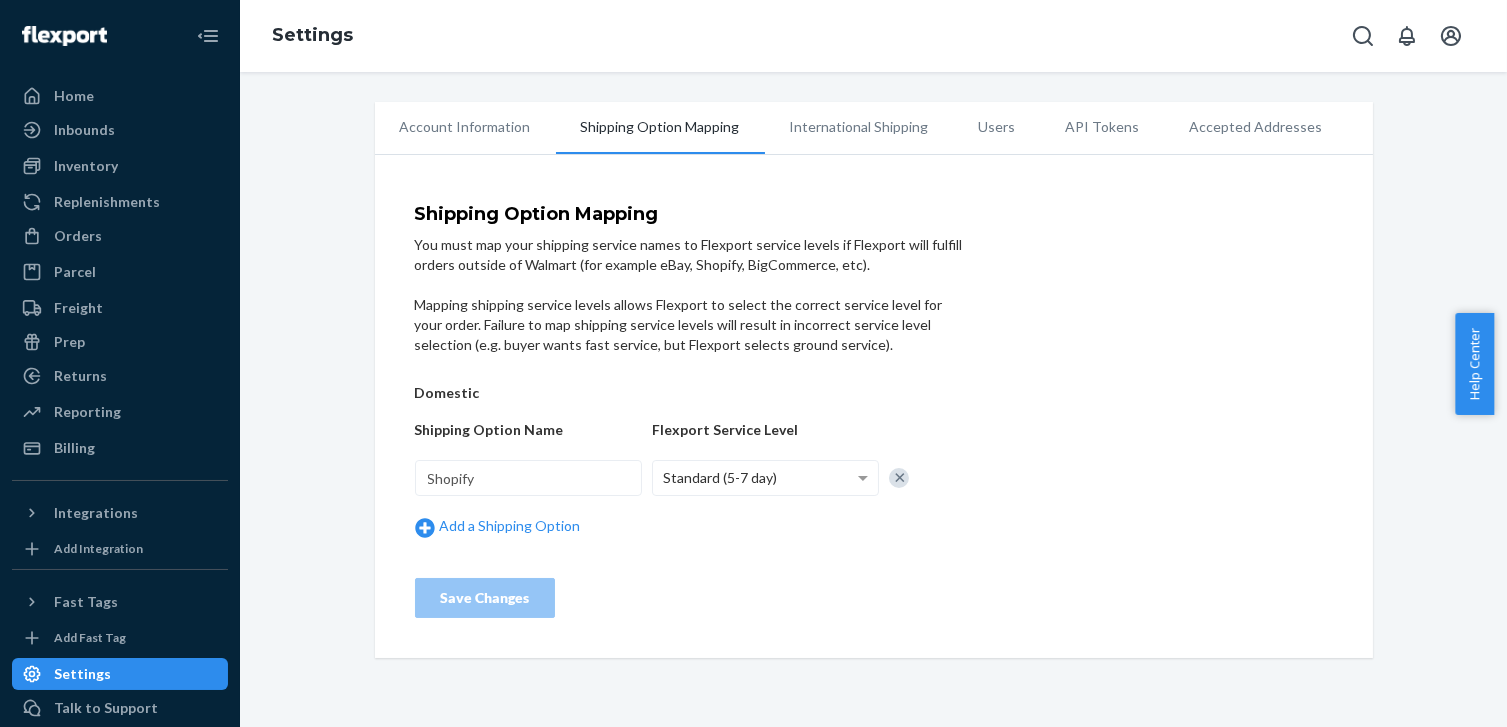 click on "International Shipping" at bounding box center [859, 127] 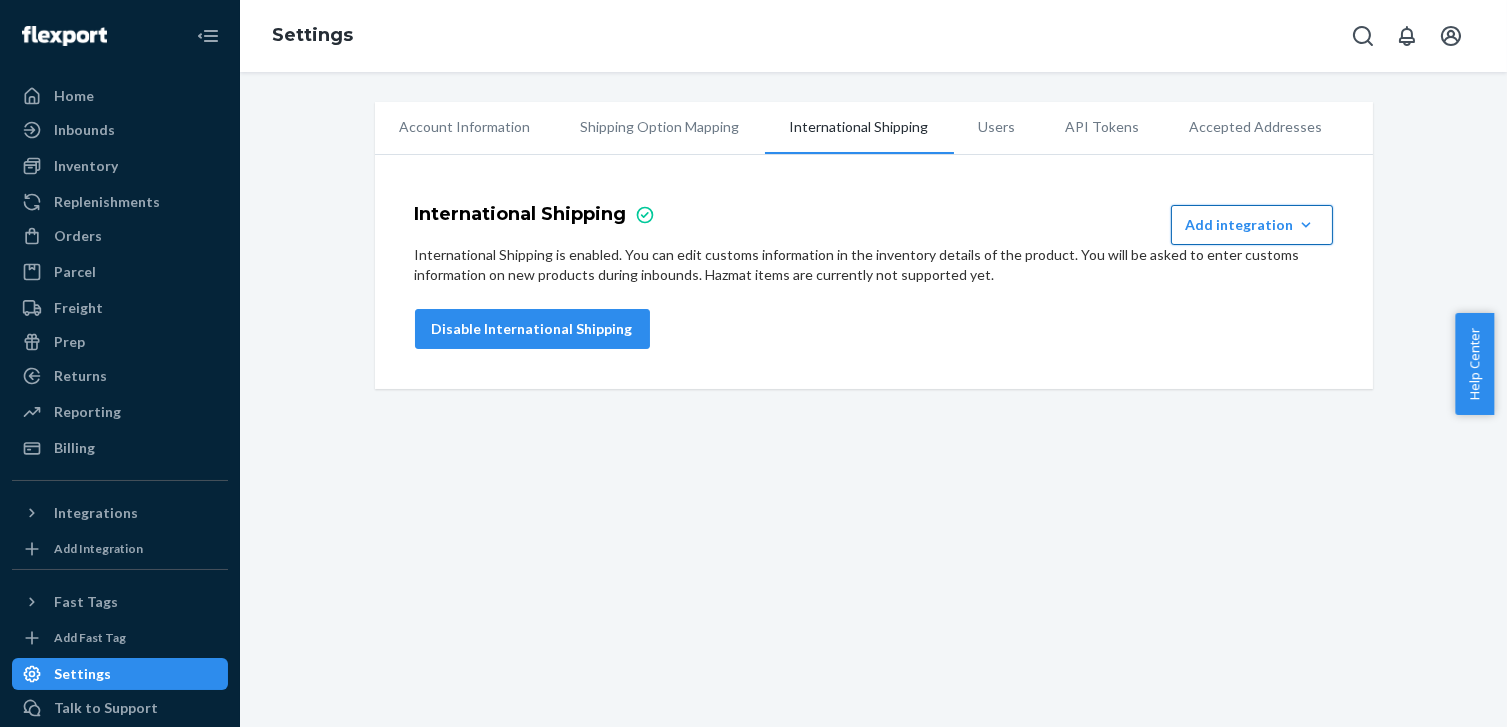 click at bounding box center [1306, 225] 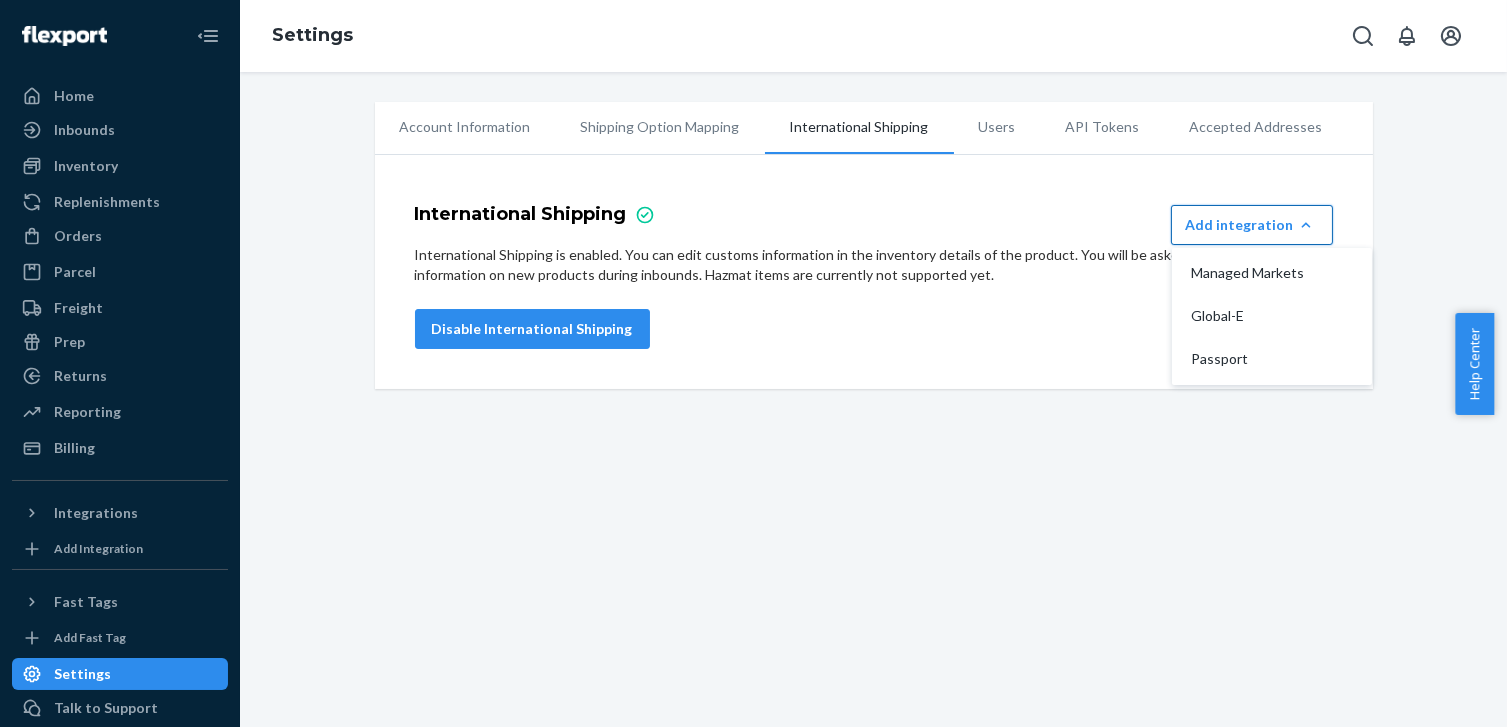 click on "Disable International Shipping" at bounding box center [874, 329] 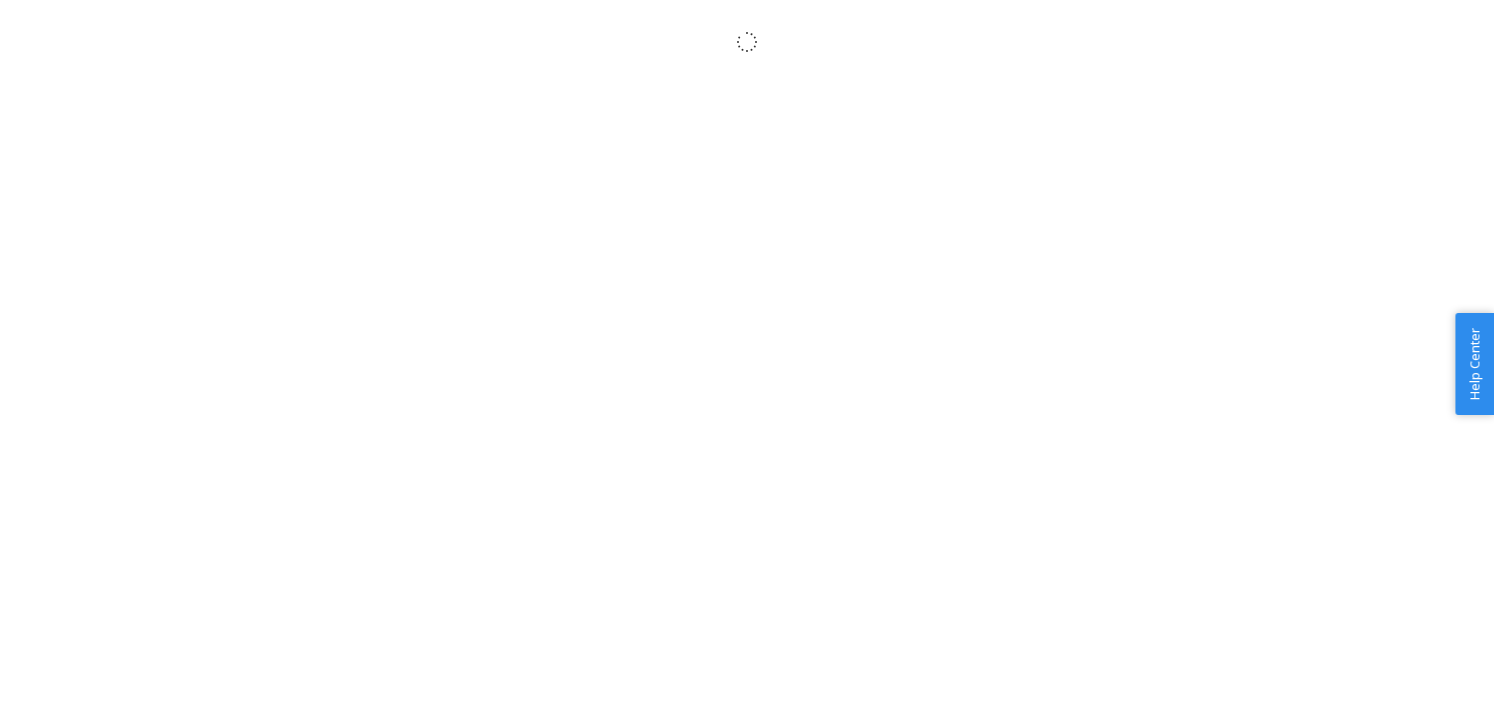 scroll, scrollTop: 0, scrollLeft: 0, axis: both 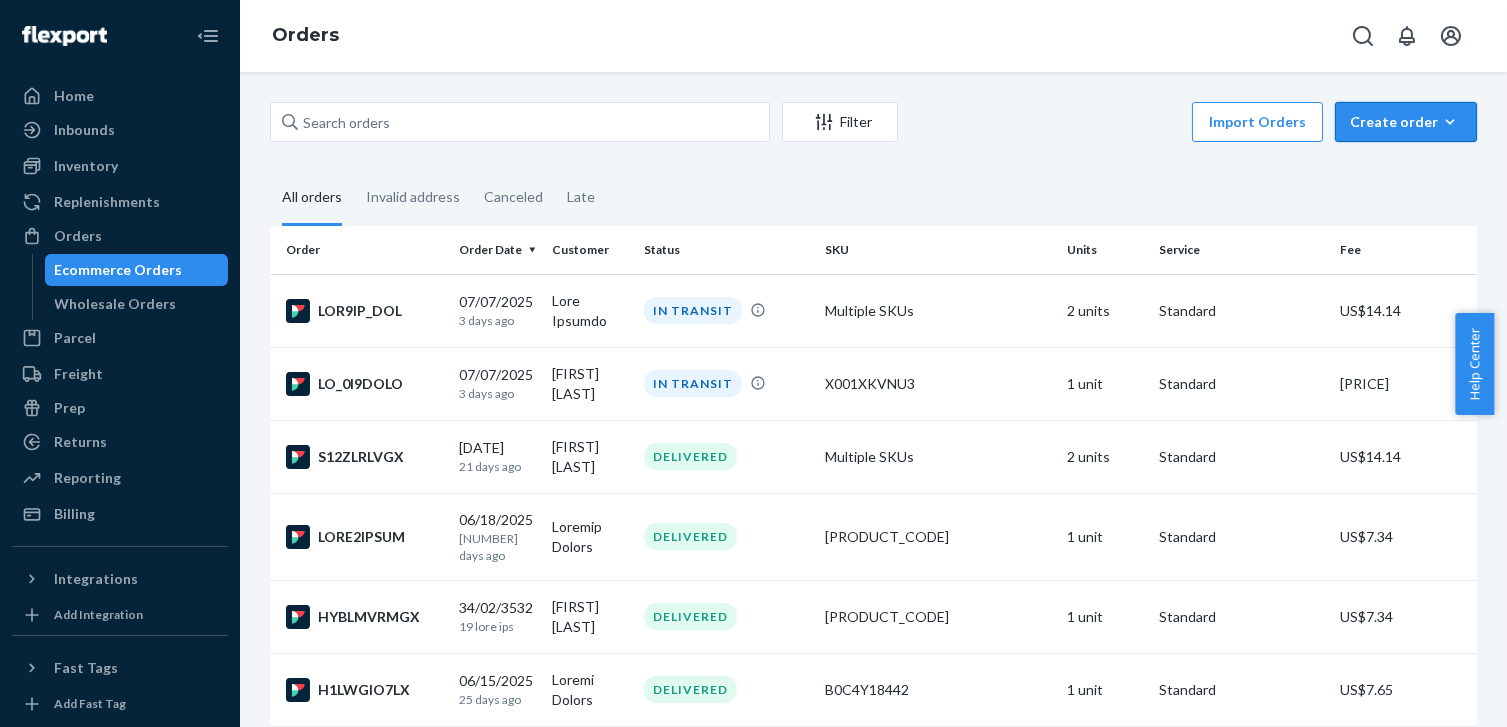 click on "Create order" at bounding box center [1406, 122] 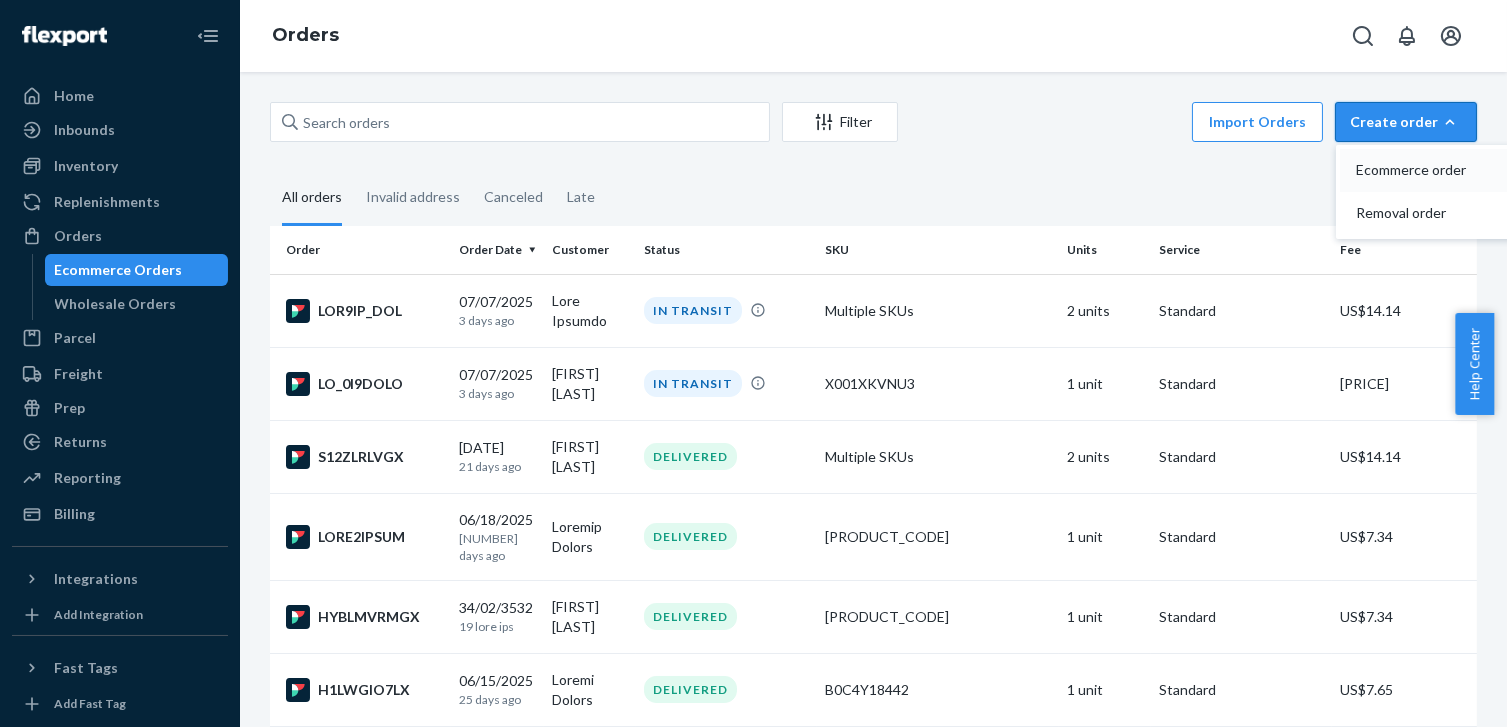click on "Ecommerce order" at bounding box center (1418, 170) 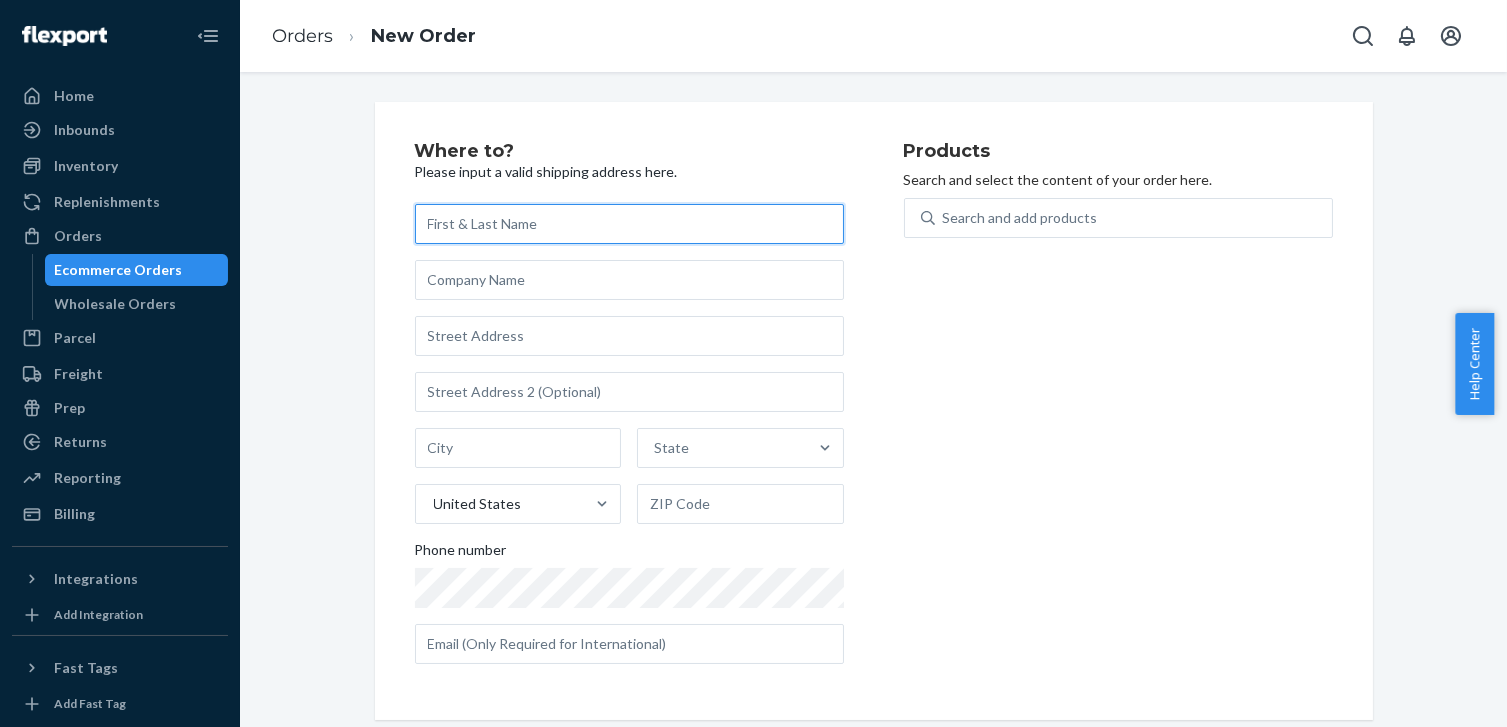 paste on "Lorem Ipsumdo" 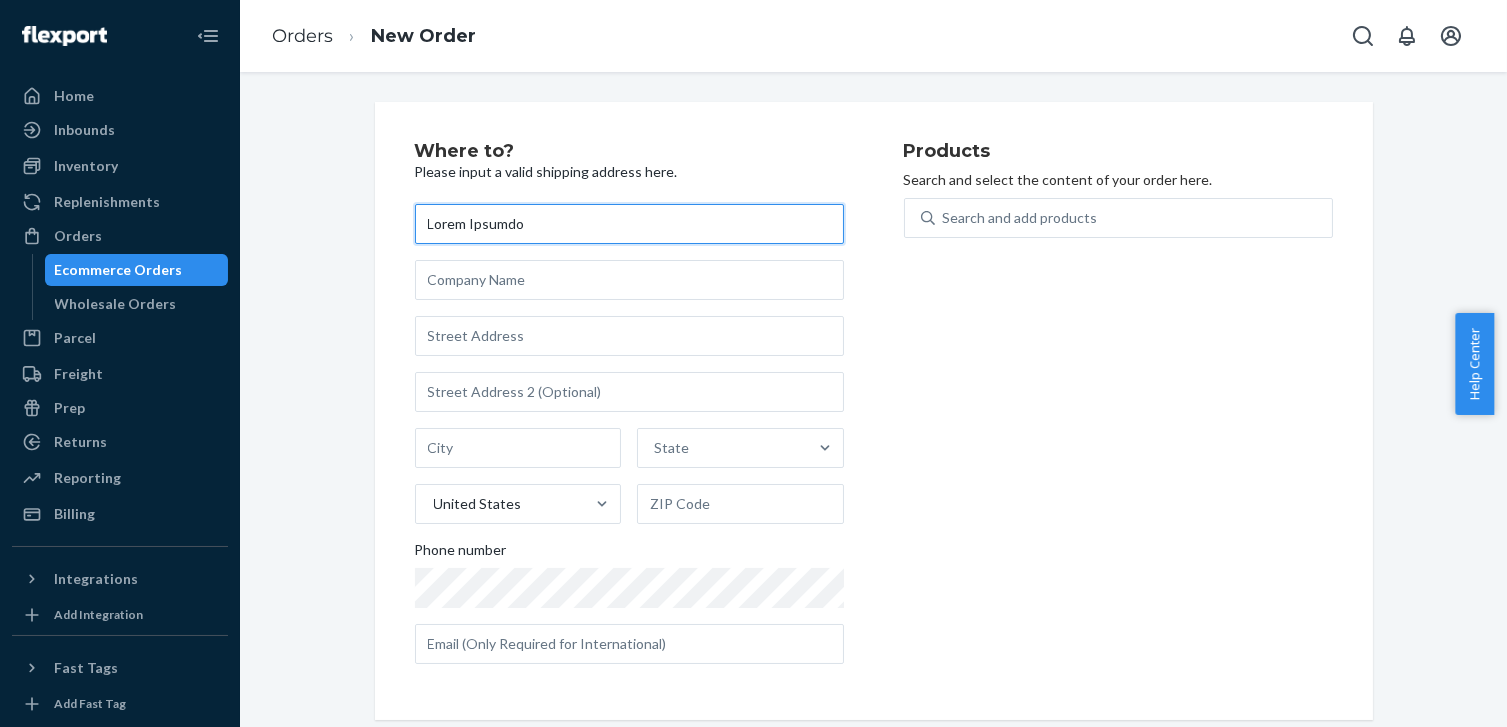 type on "Lorem Ipsumdo" 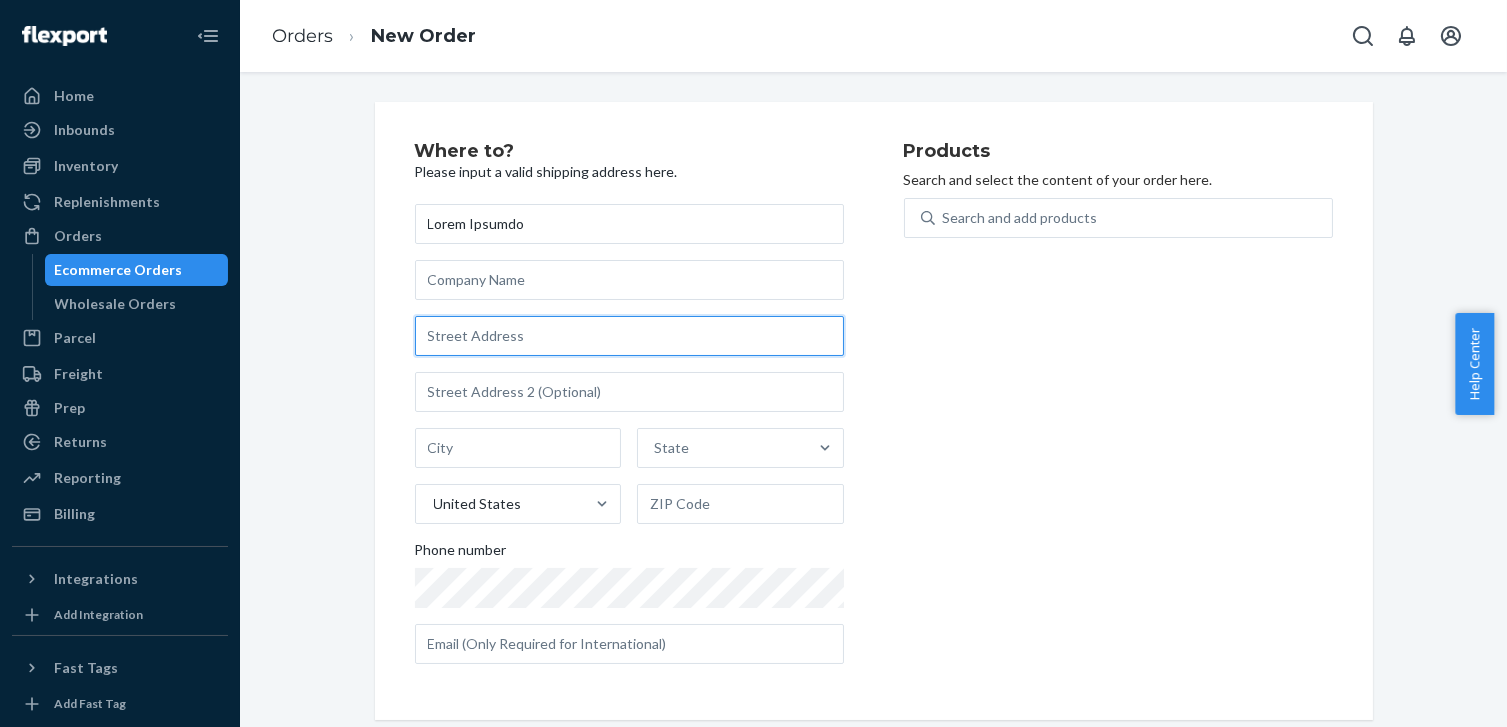 click at bounding box center (629, 336) 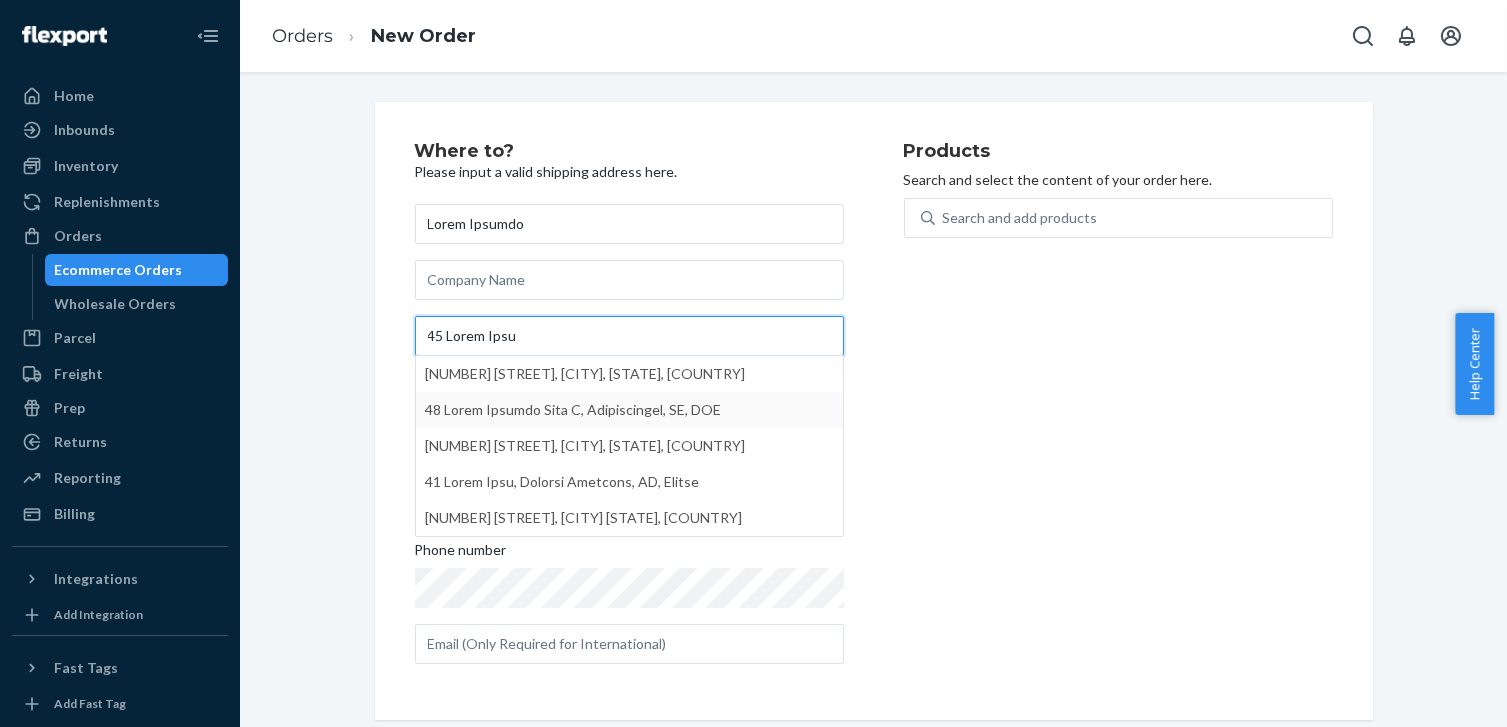 type on "45 Lorem Ipsu" 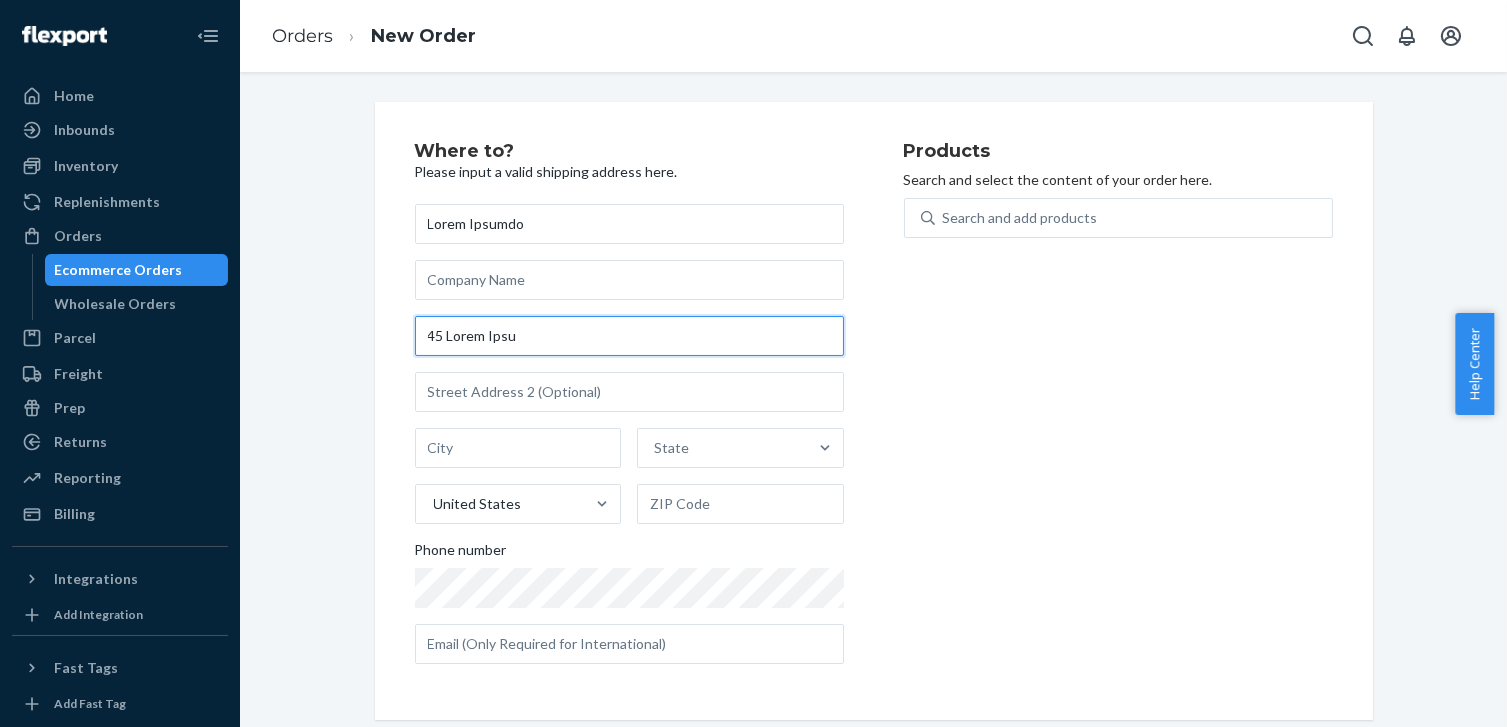 click on "45 Lorem Ipsu" at bounding box center [629, 336] 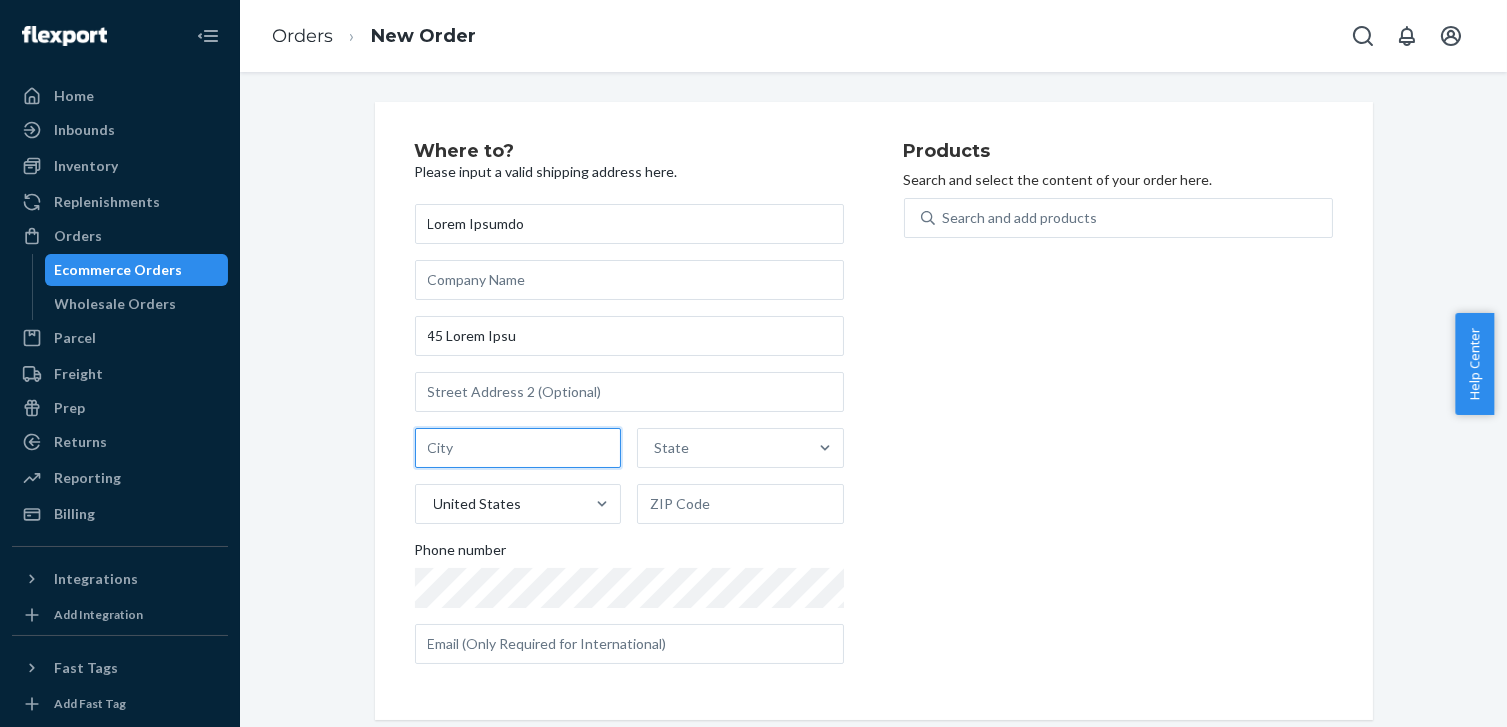 click at bounding box center (518, 448) 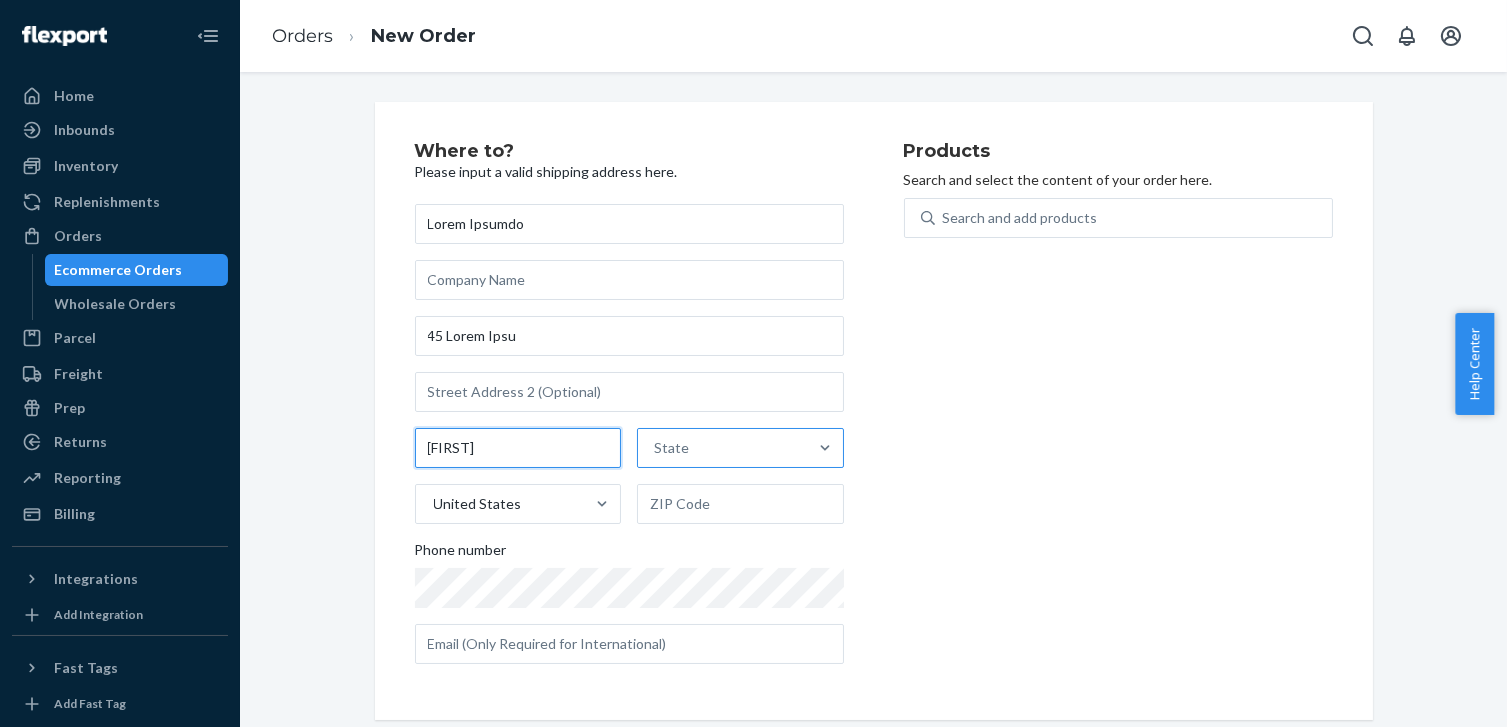type on "[FIRST]" 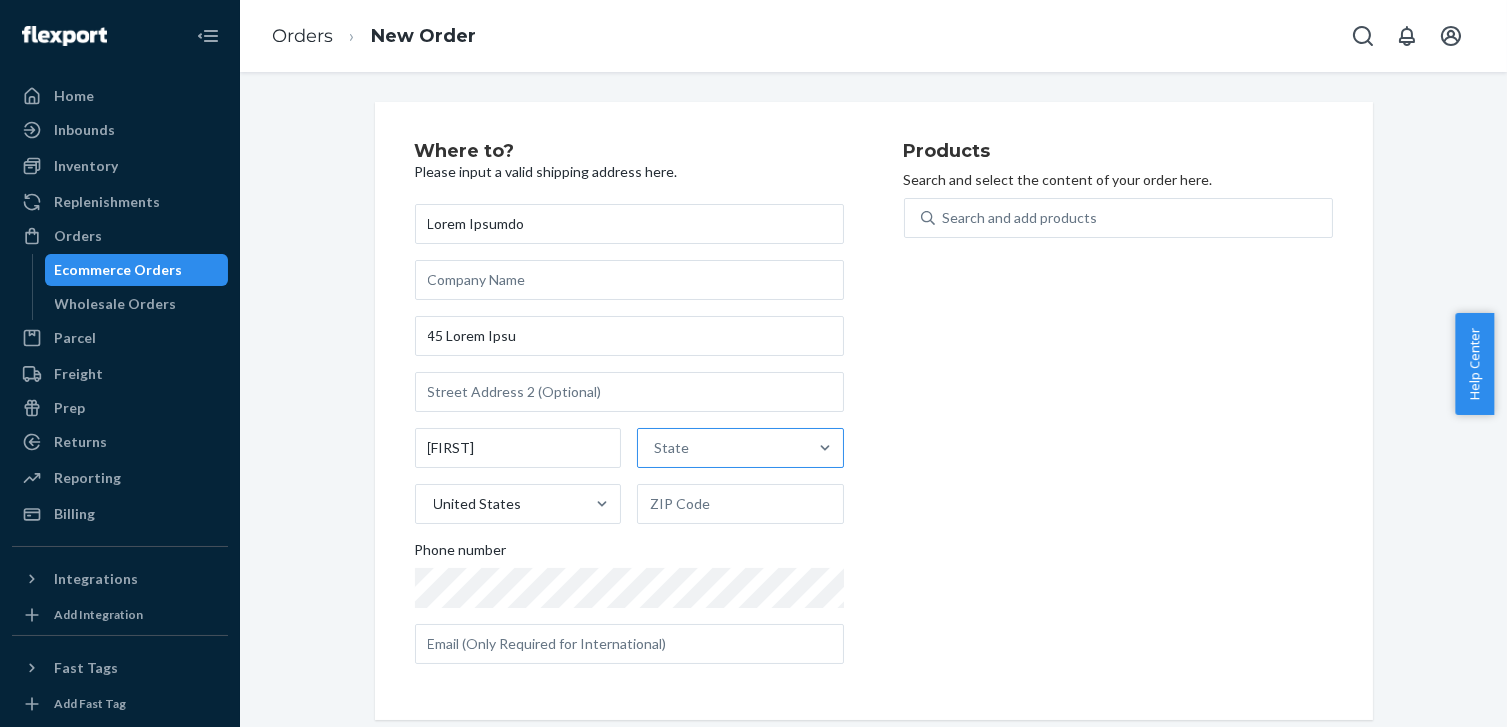 click on "State" at bounding box center [722, 448] 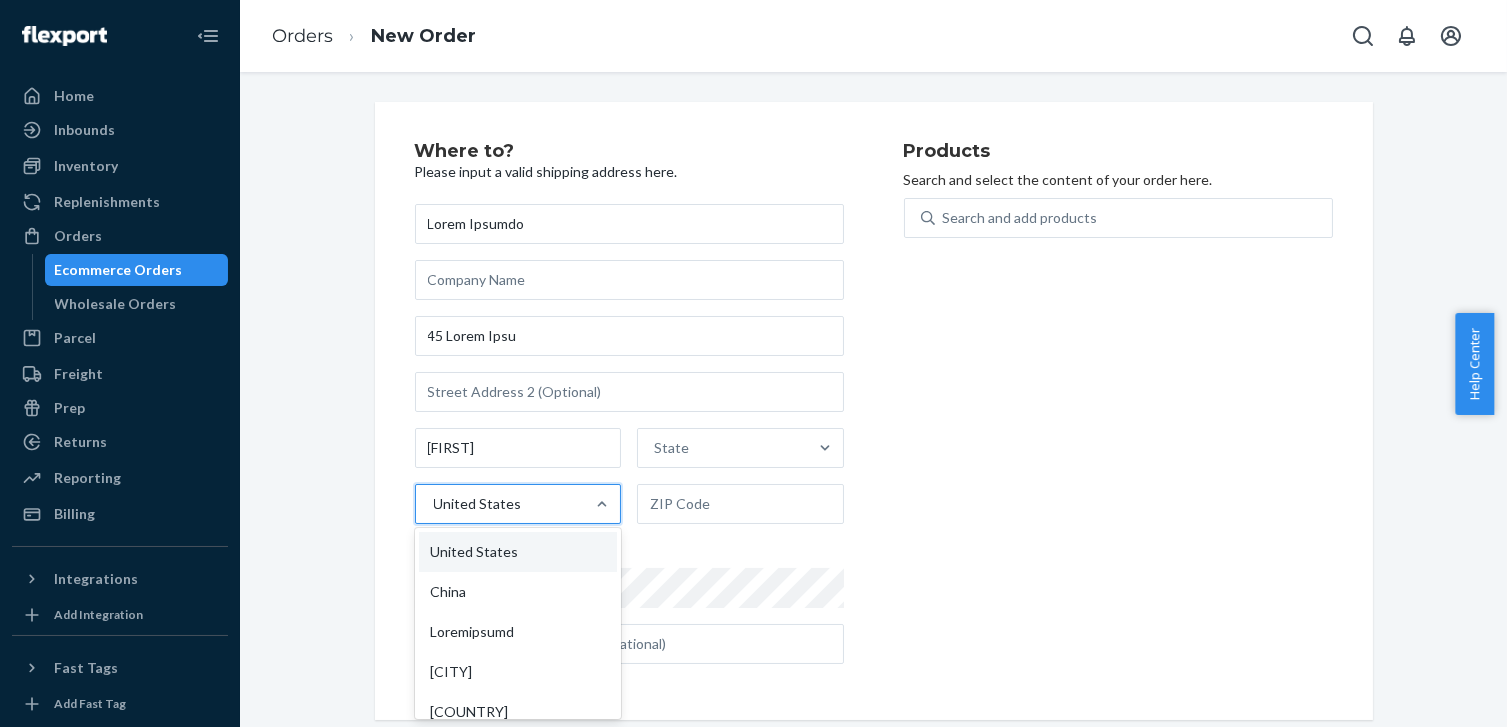 click on "United States" at bounding box center (500, 504) 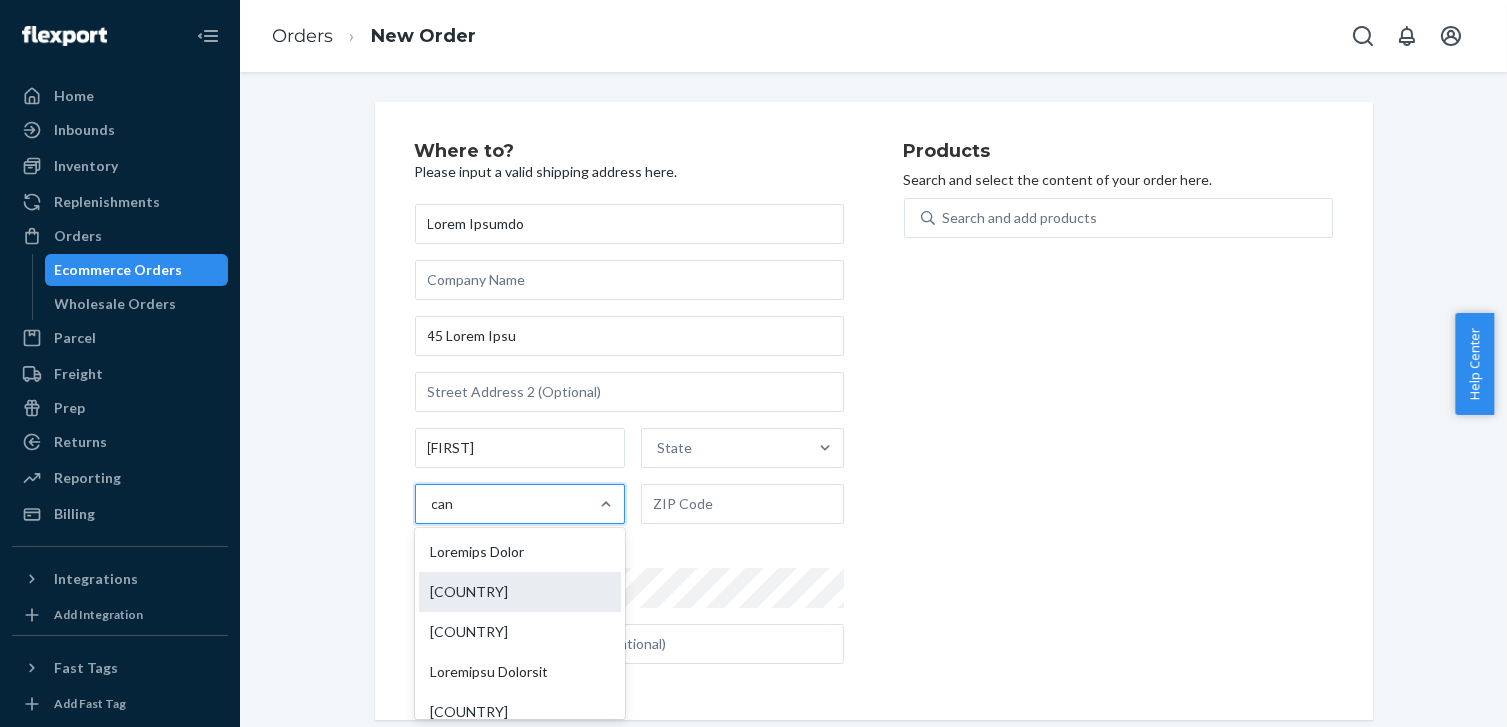 click on "[COUNTRY]" at bounding box center (520, 592) 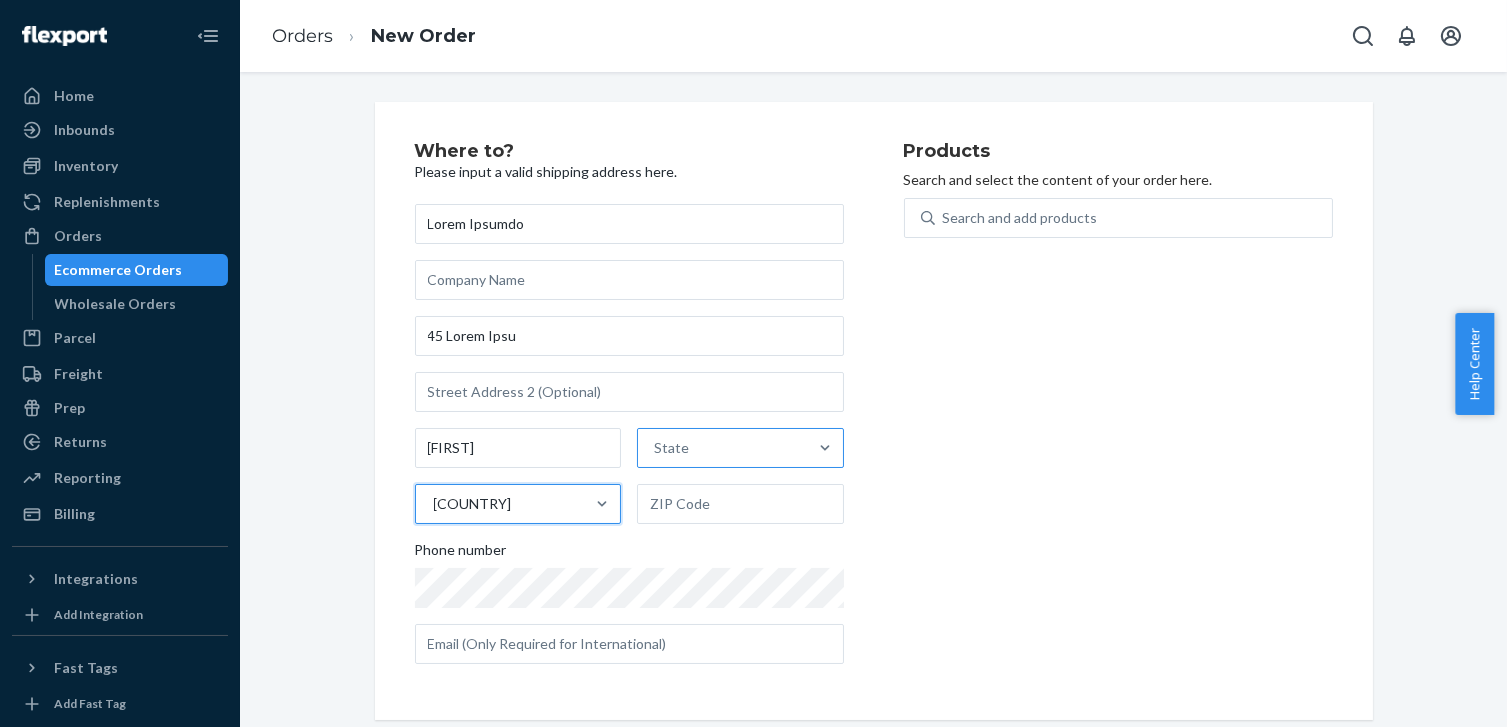 click on "State" at bounding box center [722, 448] 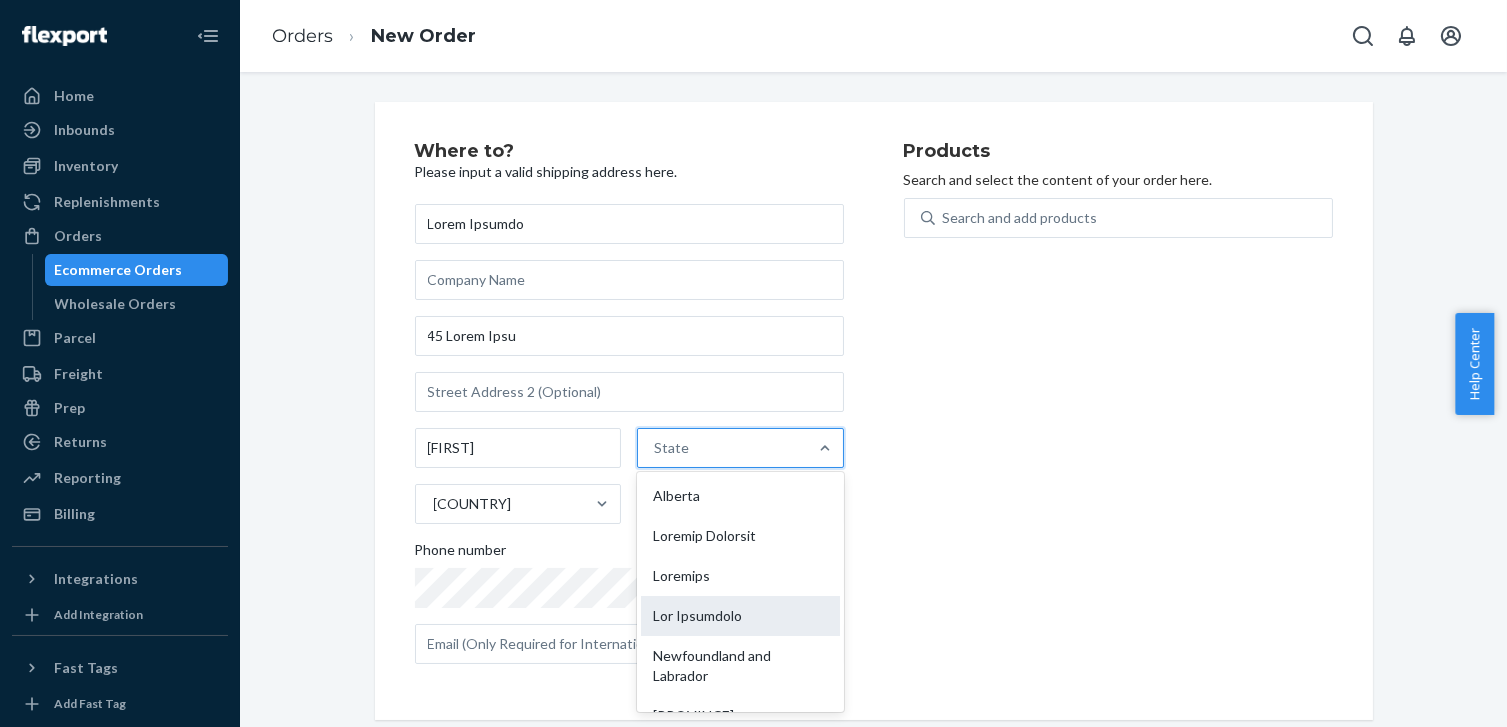 scroll, scrollTop: 181, scrollLeft: 0, axis: vertical 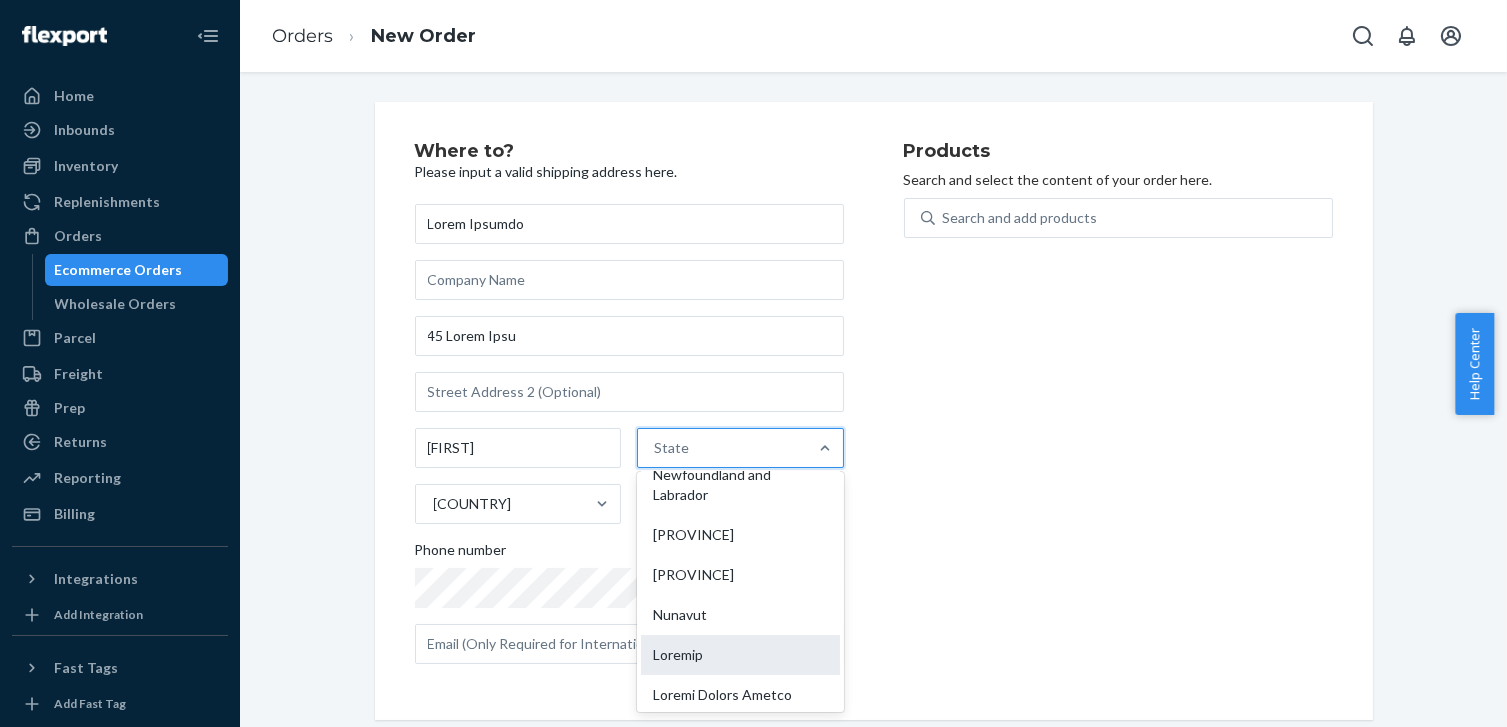 click on "Loremip" at bounding box center (740, 655) 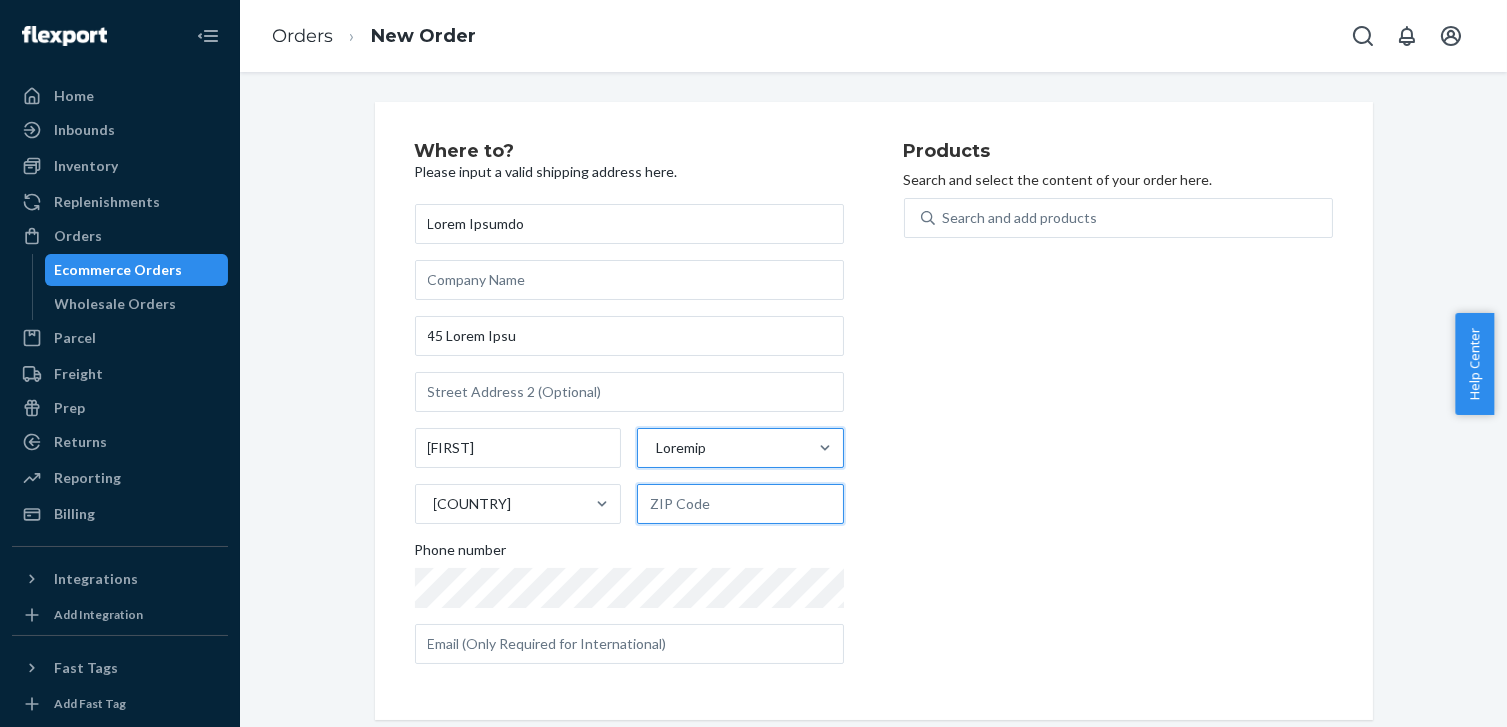click at bounding box center (740, 504) 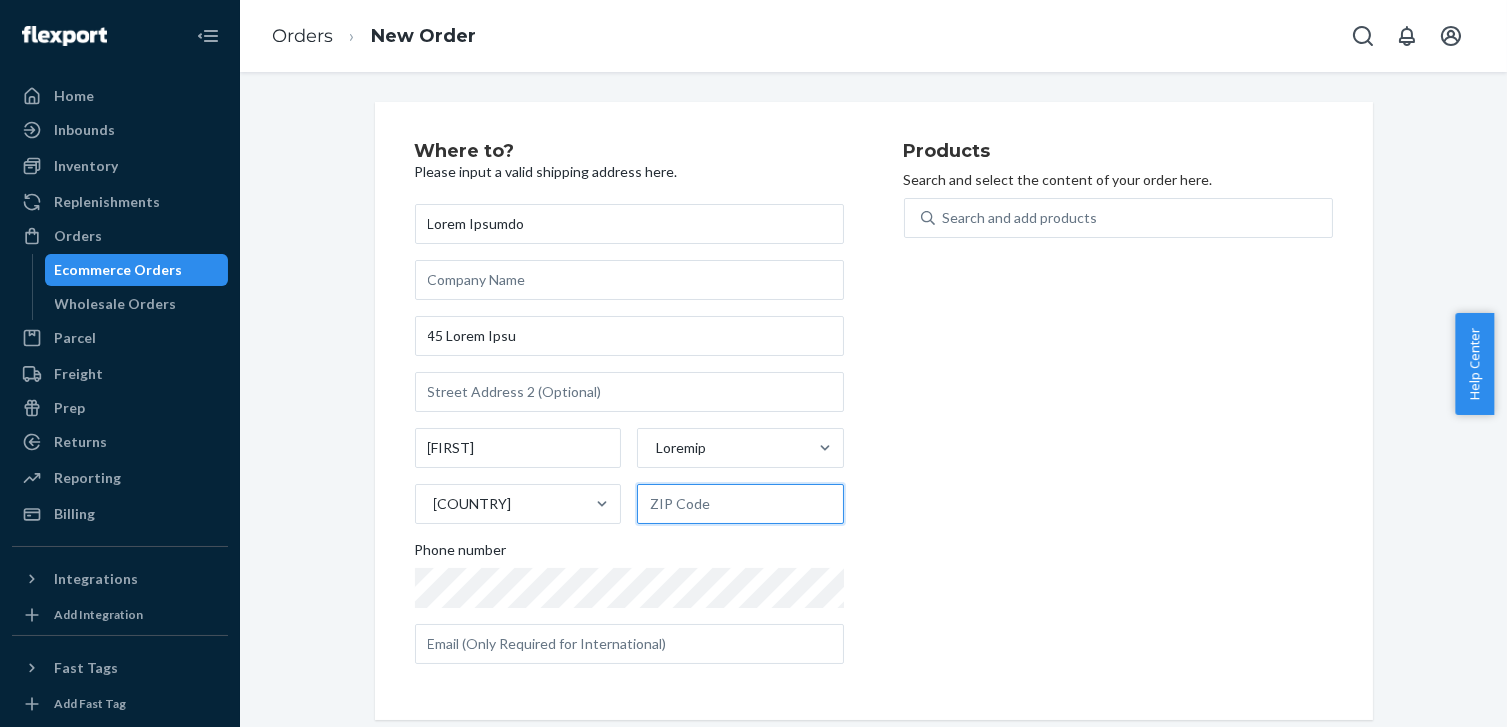 paste on "K9V 0L6" 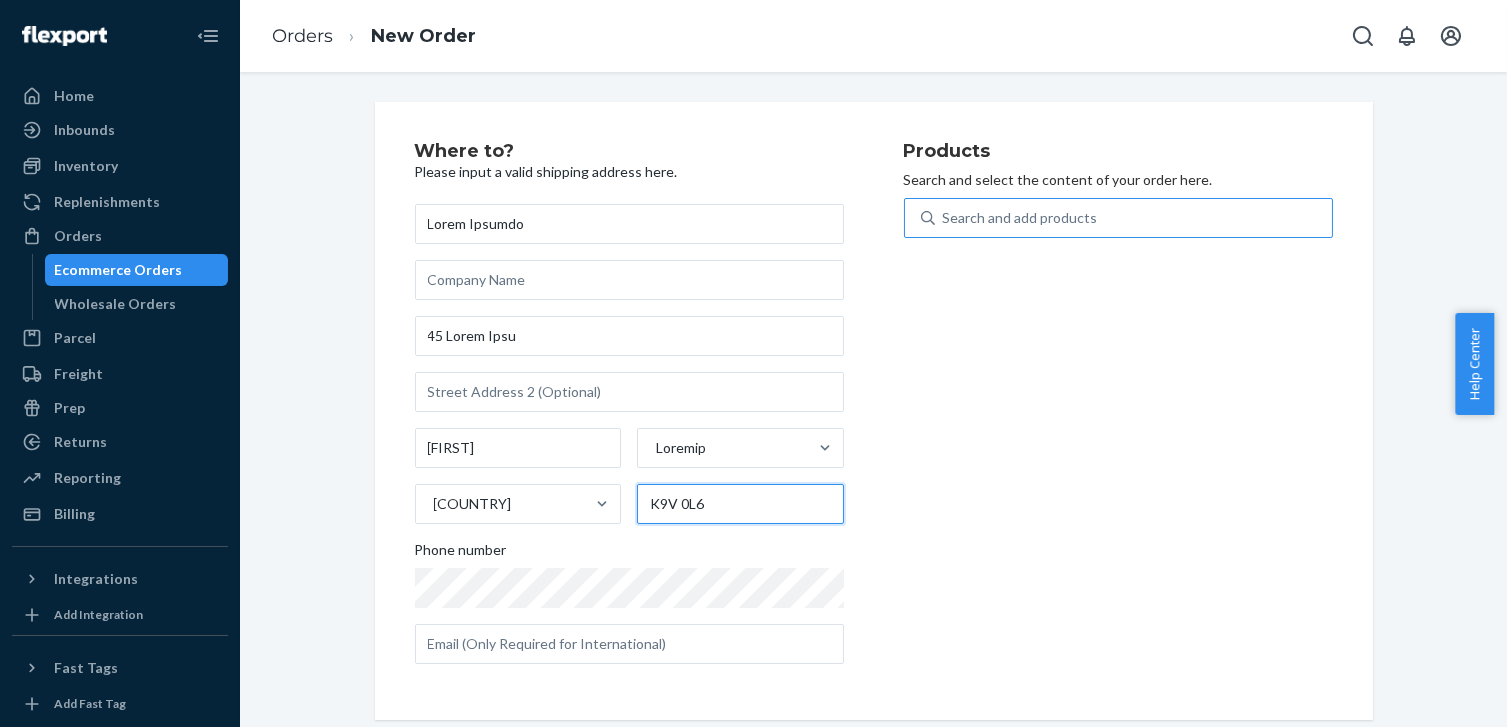type on "K9V 0L6" 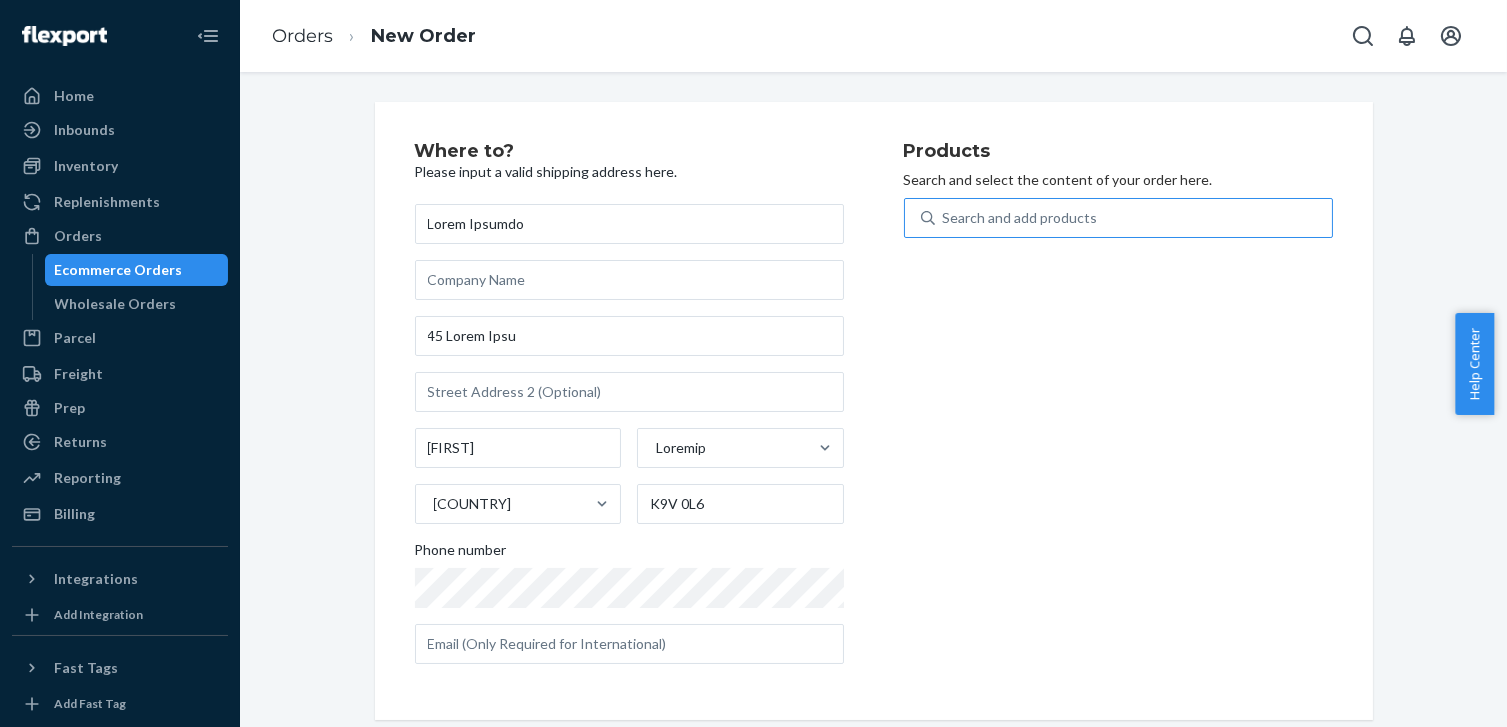 click on "Search and add products" at bounding box center (1020, 218) 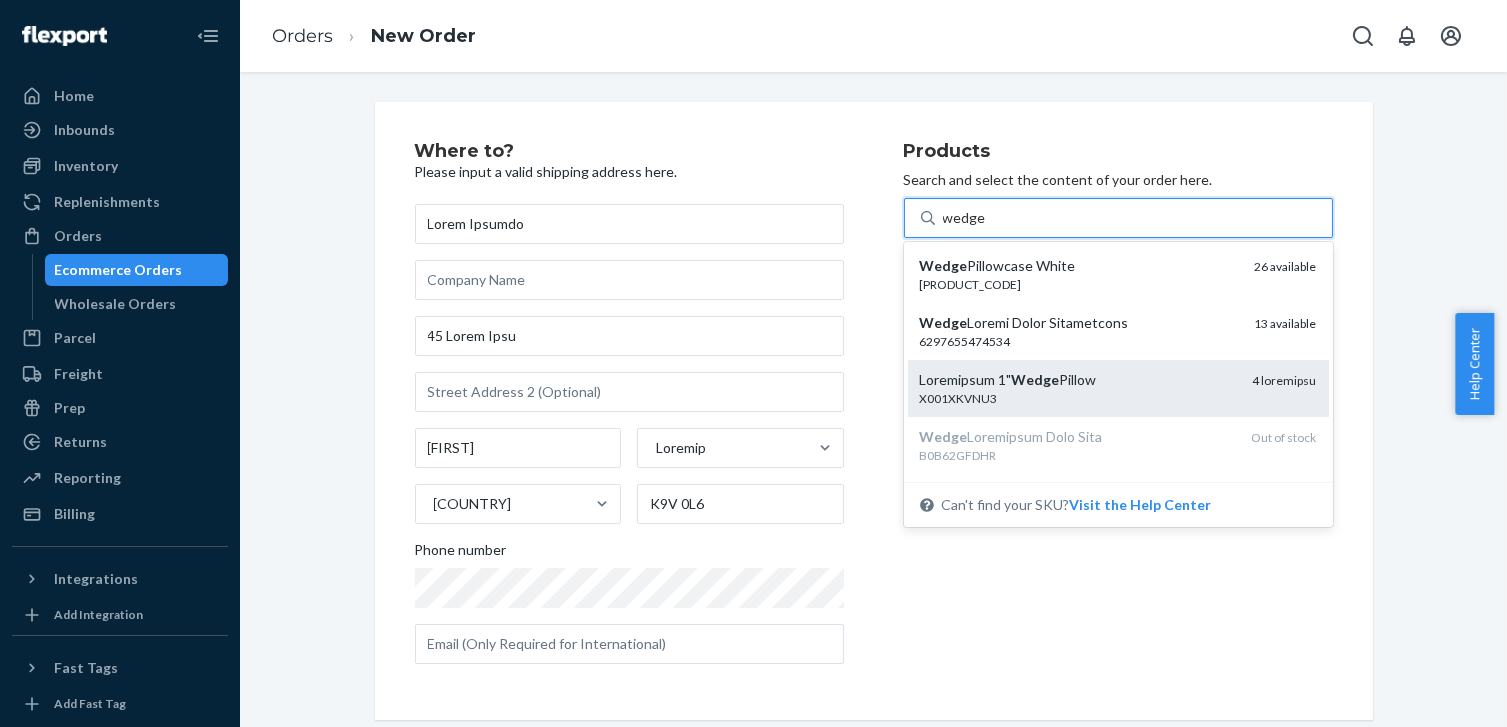 click on "X001XKVNU3" at bounding box center [1078, 398] 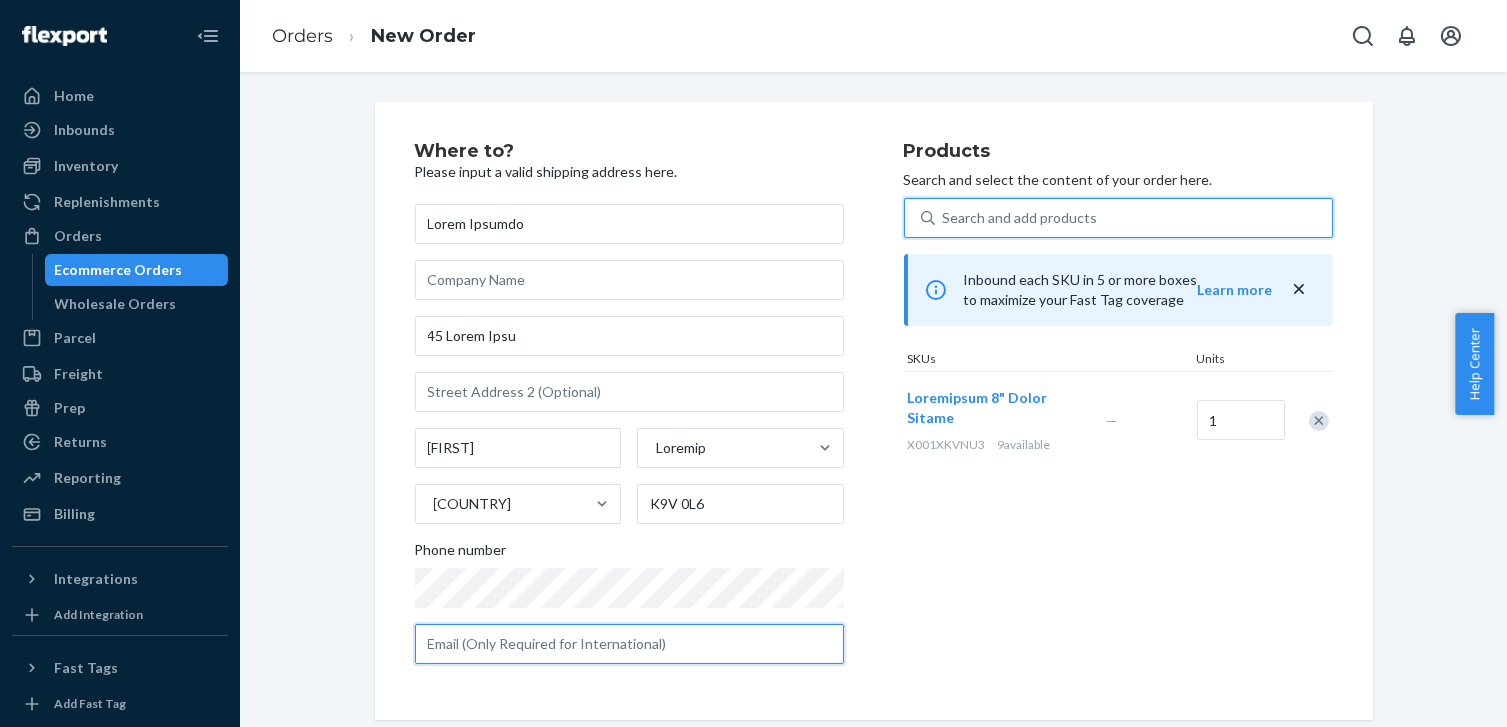 click at bounding box center [629, 644] 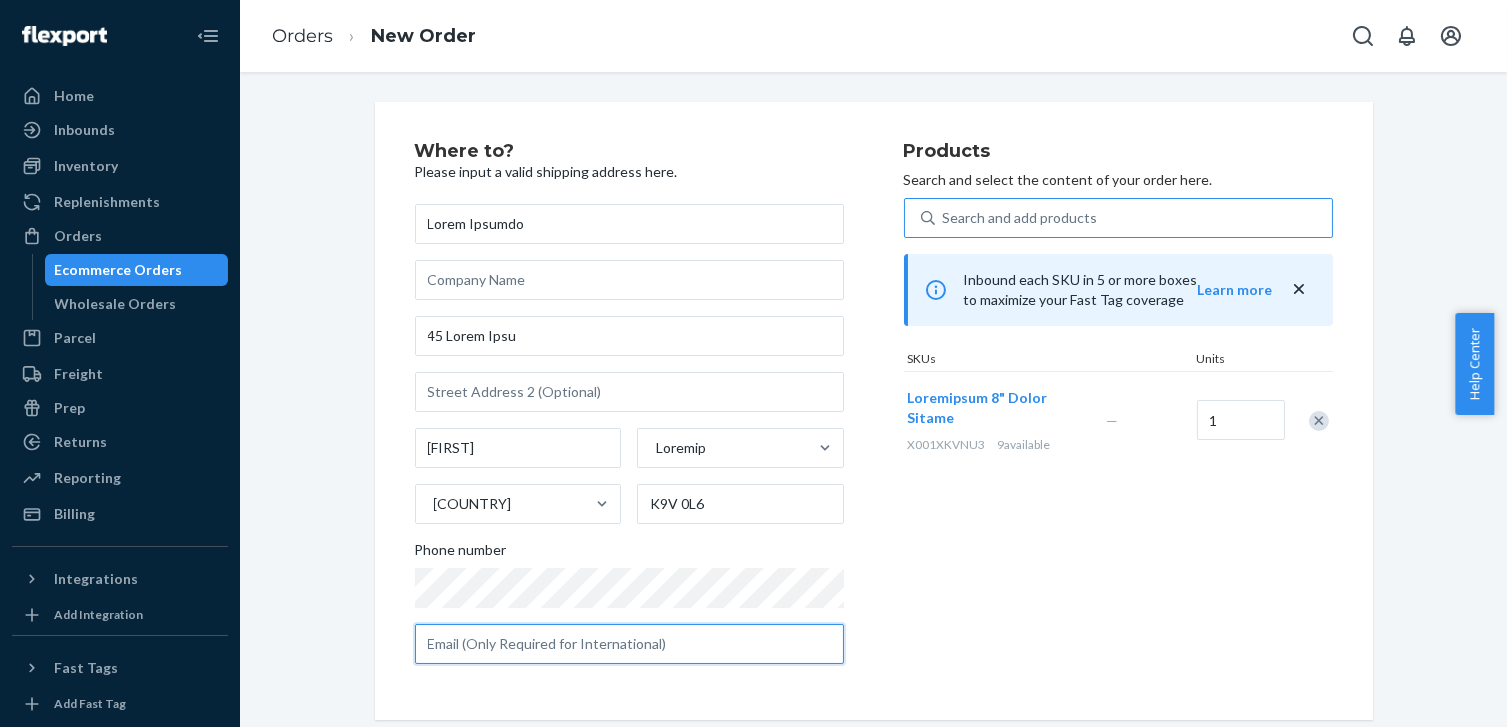 paste on "[EMAIL]" 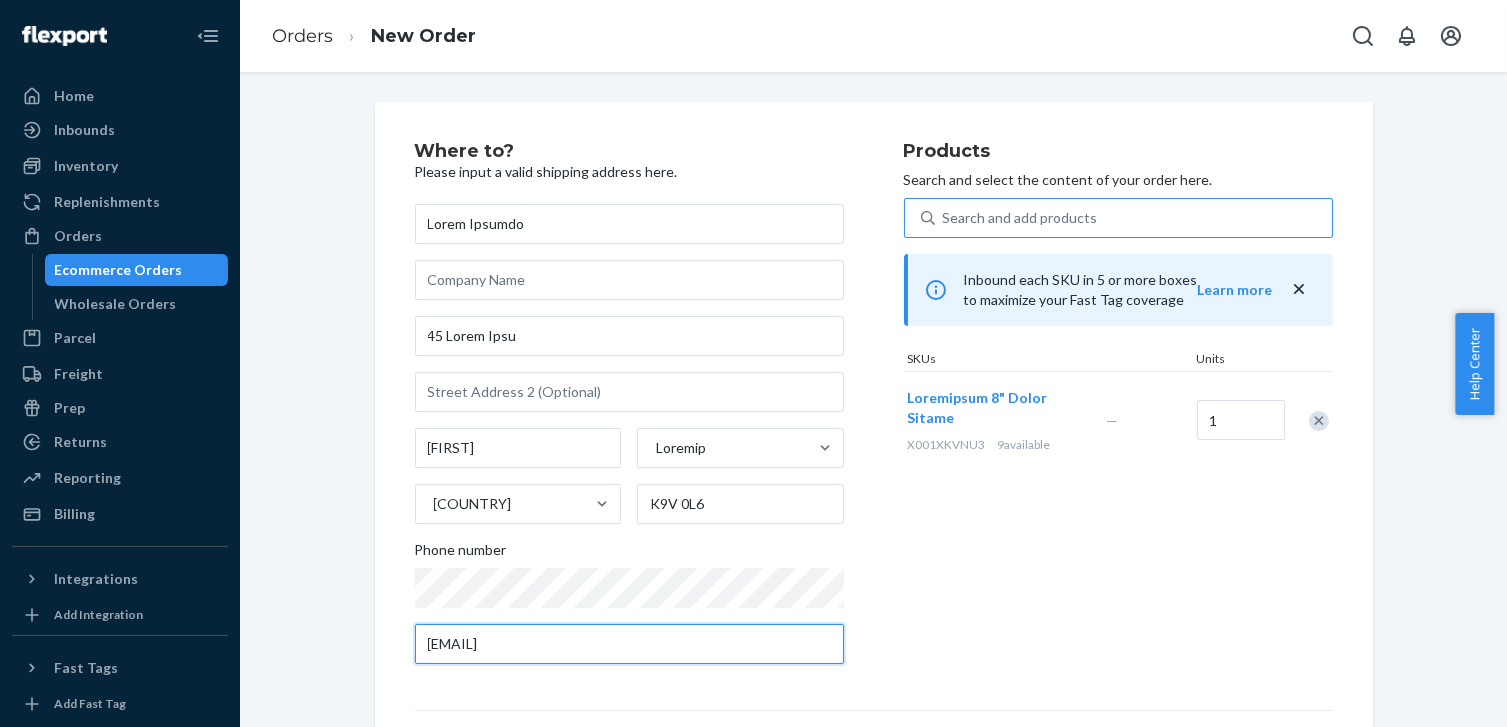 type on "[EMAIL]" 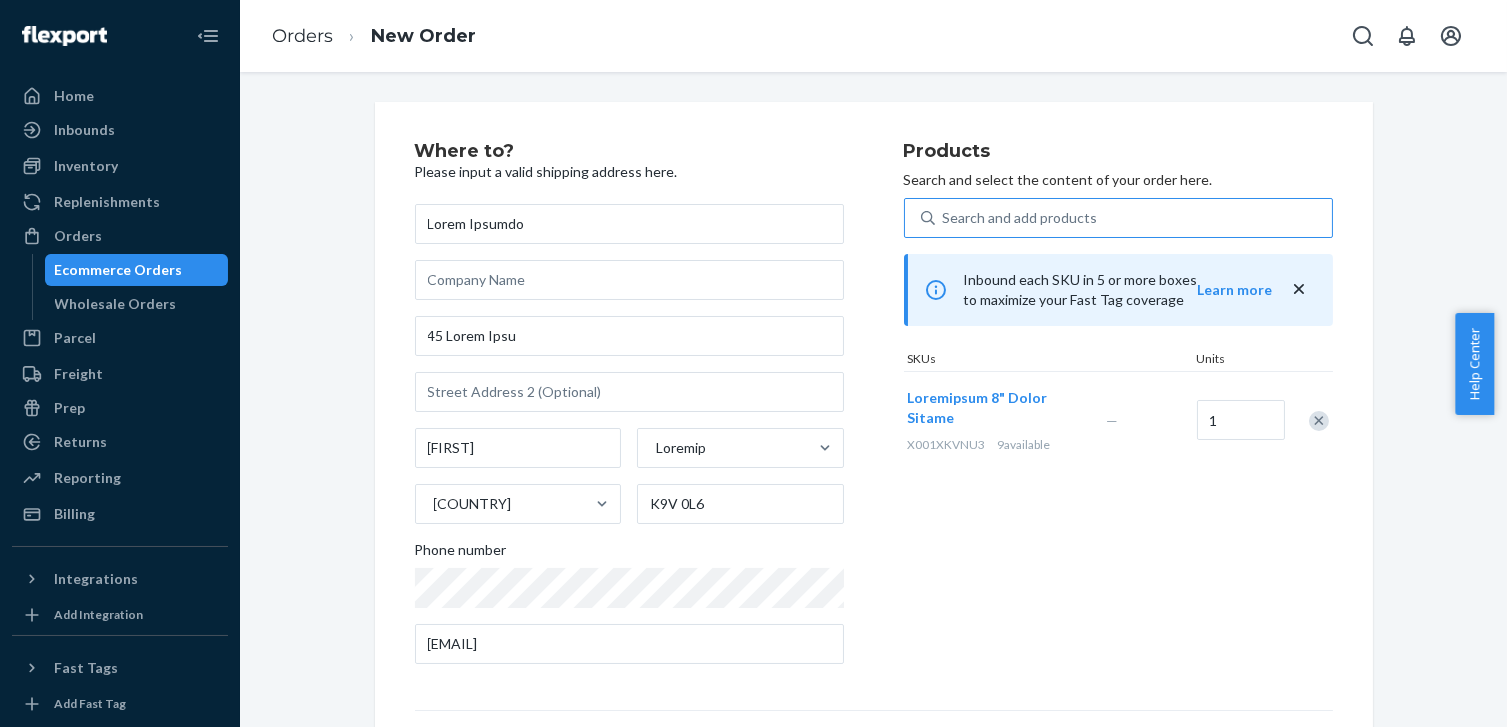 click on "Products Search and select the content of your order here. Search and add products Inbound each SKU in 5 or more boxes to maximize your Fast Tag coverage Learn more SKUs Units Sleepnitez 8" Wedge Pillow [PRODUCT_CODE] 9 available — 1" at bounding box center [1118, 411] 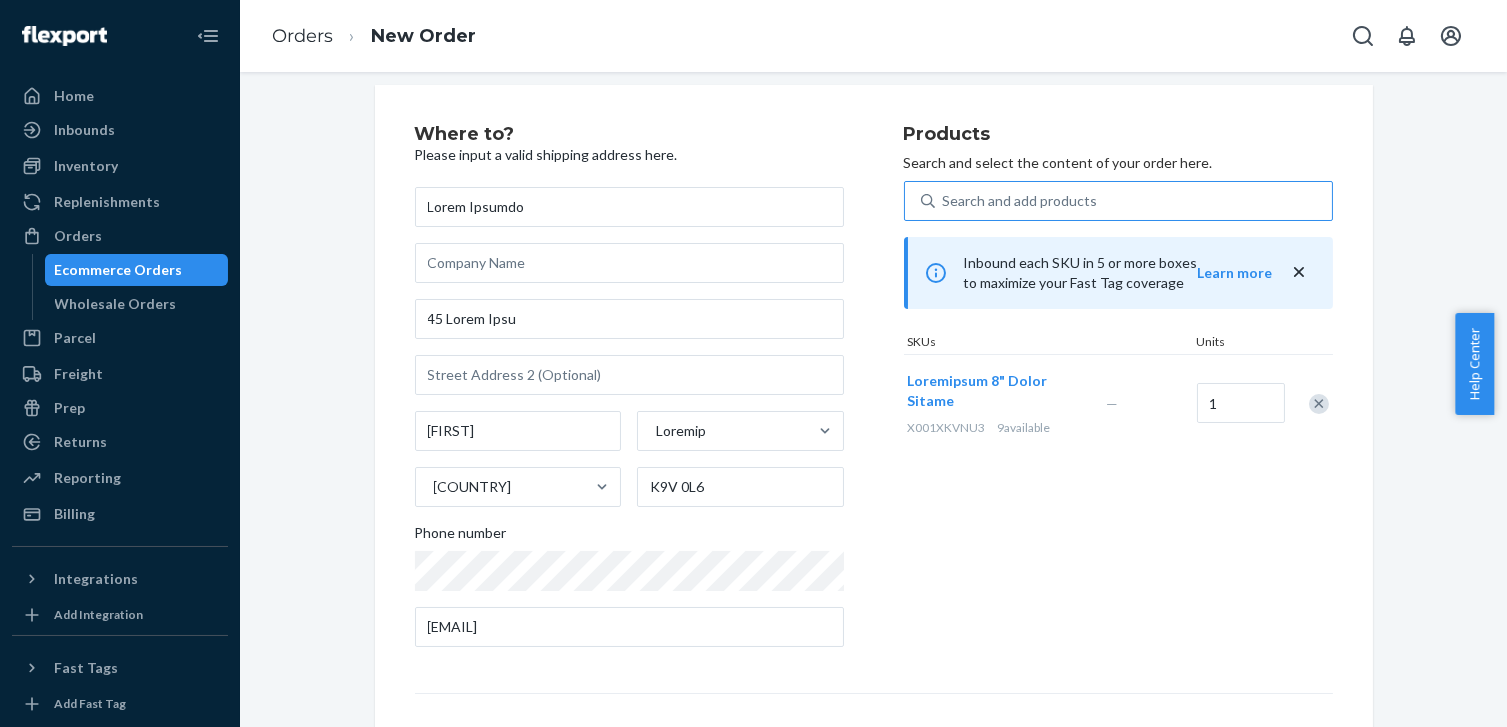 scroll, scrollTop: 0, scrollLeft: 0, axis: both 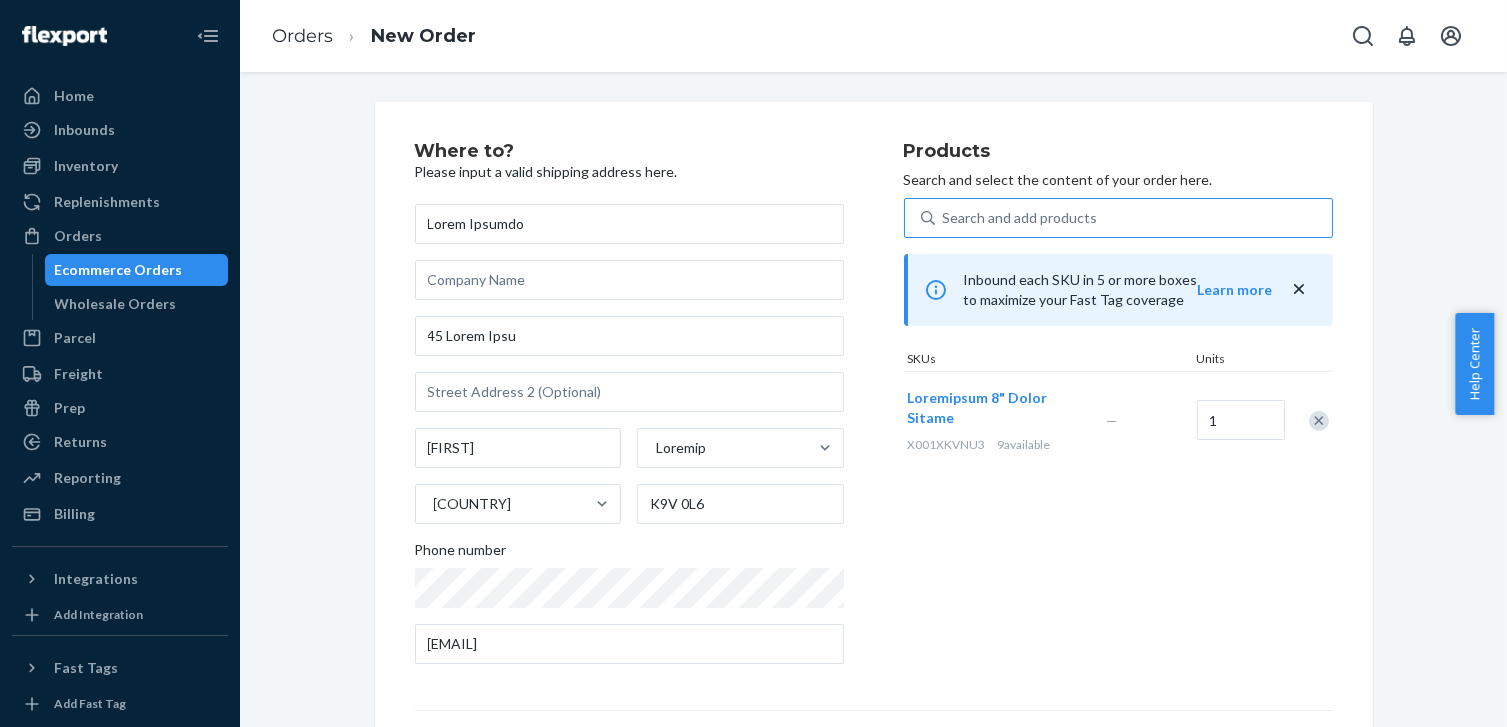 click at bounding box center (1319, 421) 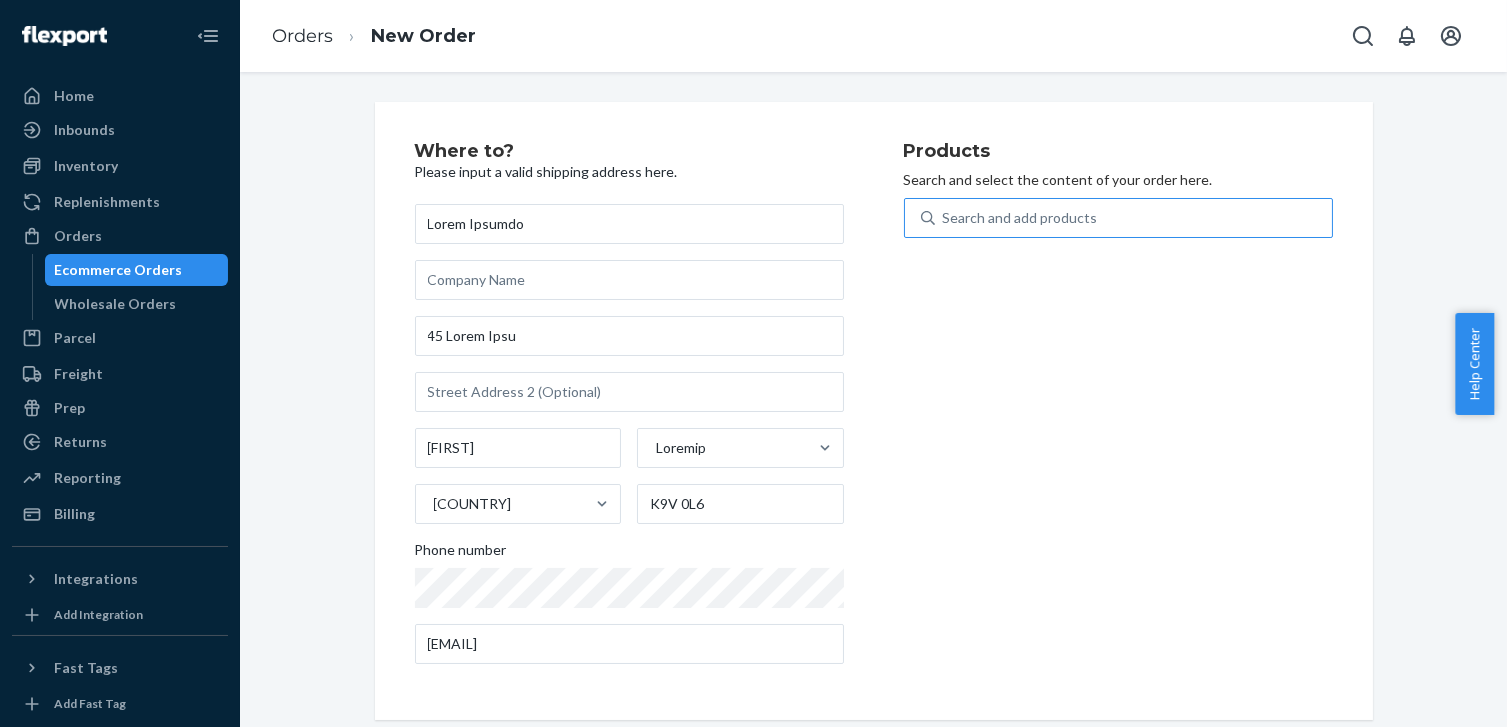 click on "Search and add products" at bounding box center [1020, 218] 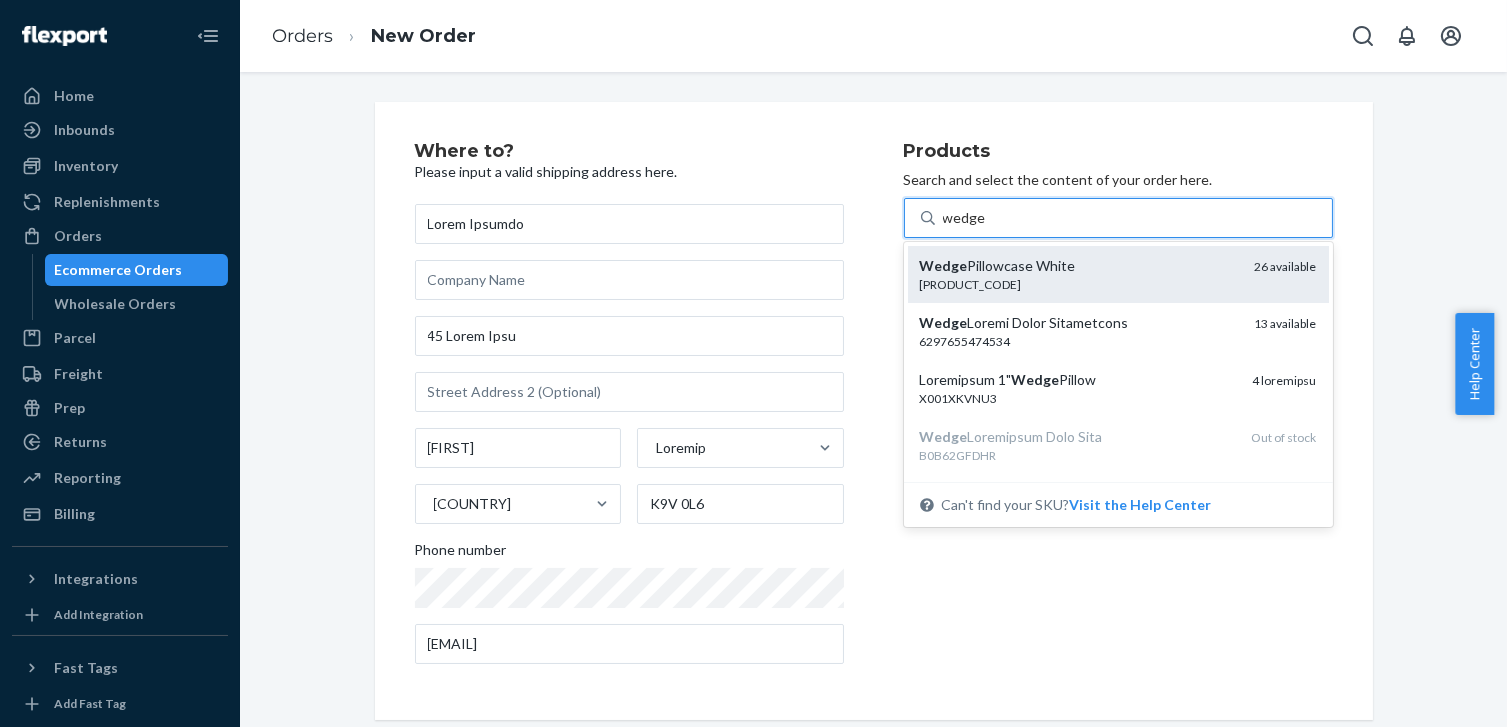 click on "Lorem  Ipsumdolor Sitam" at bounding box center (1079, 266) 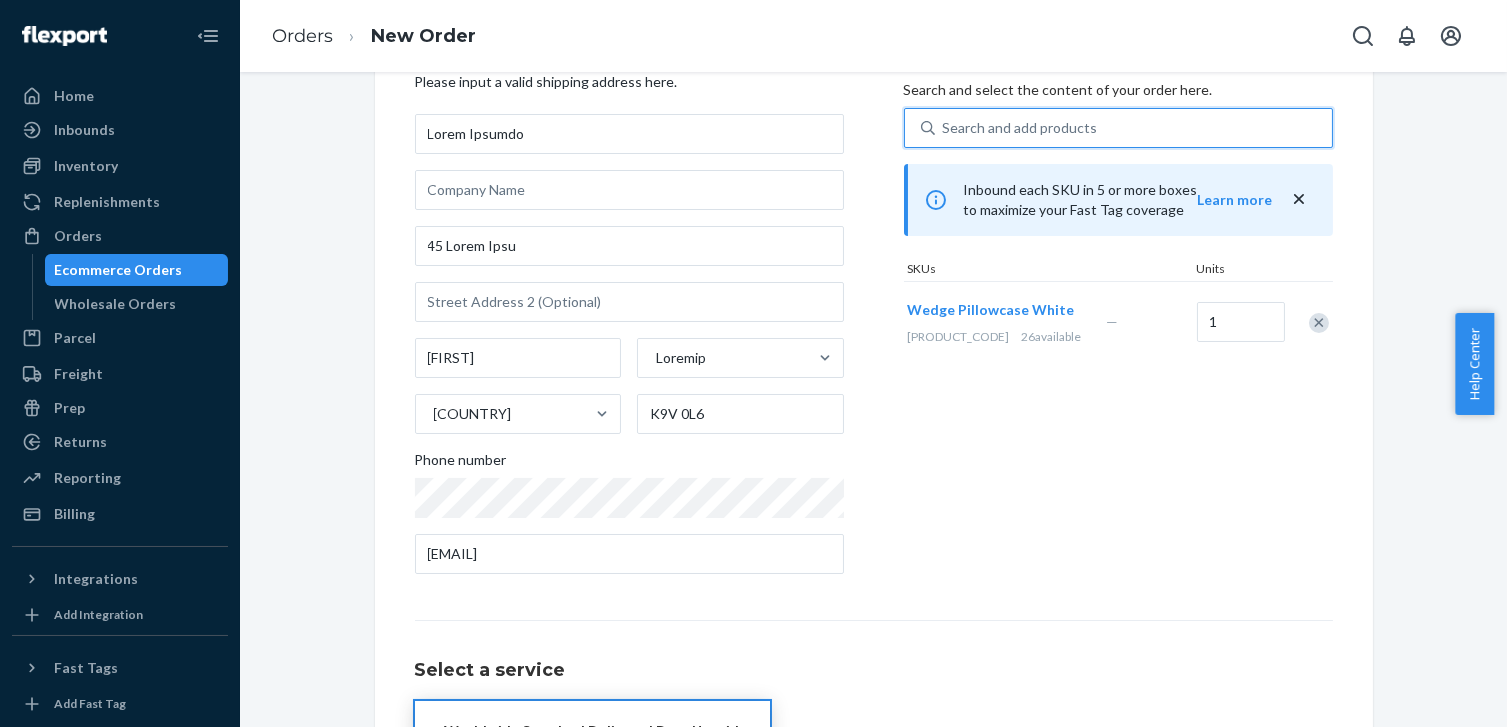 scroll, scrollTop: 0, scrollLeft: 0, axis: both 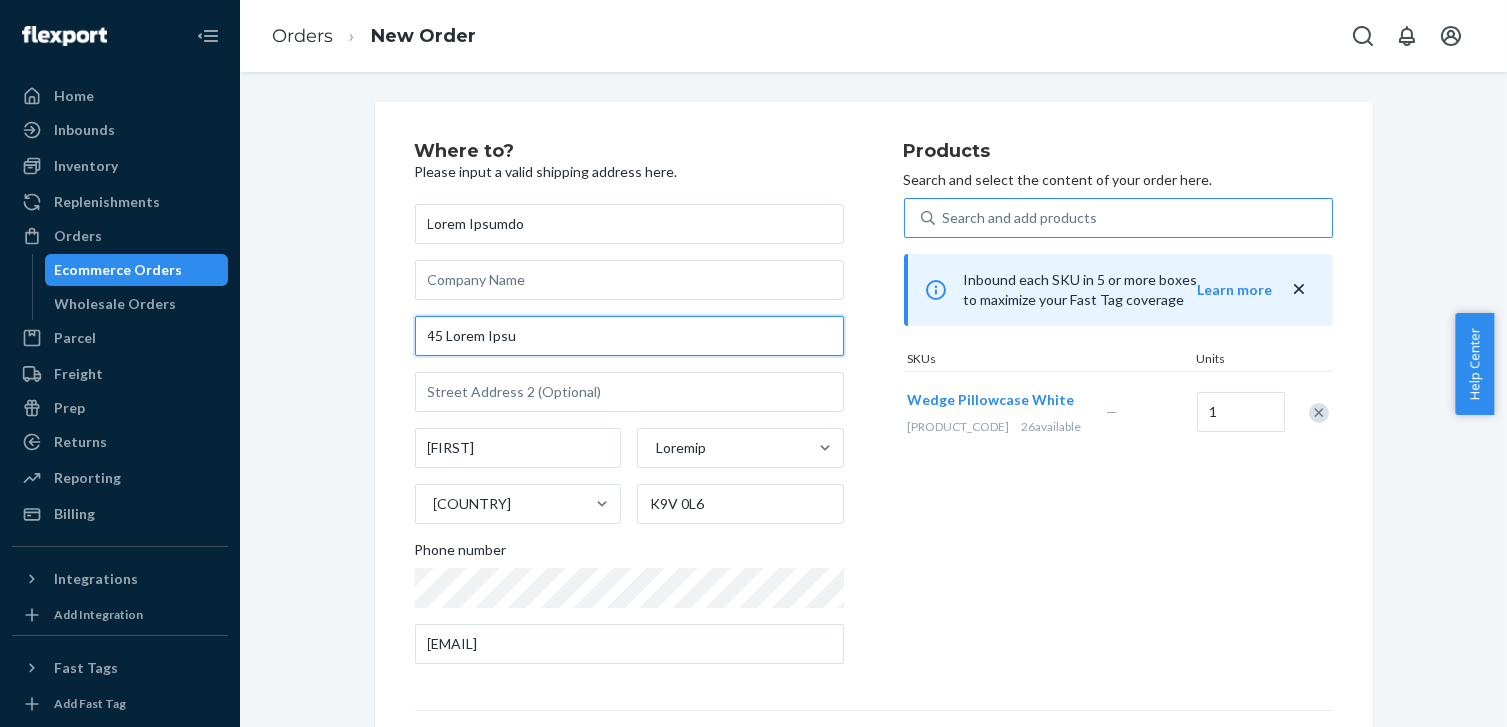 drag, startPoint x: 511, startPoint y: 341, endPoint x: 416, endPoint y: 325, distance: 96.337944 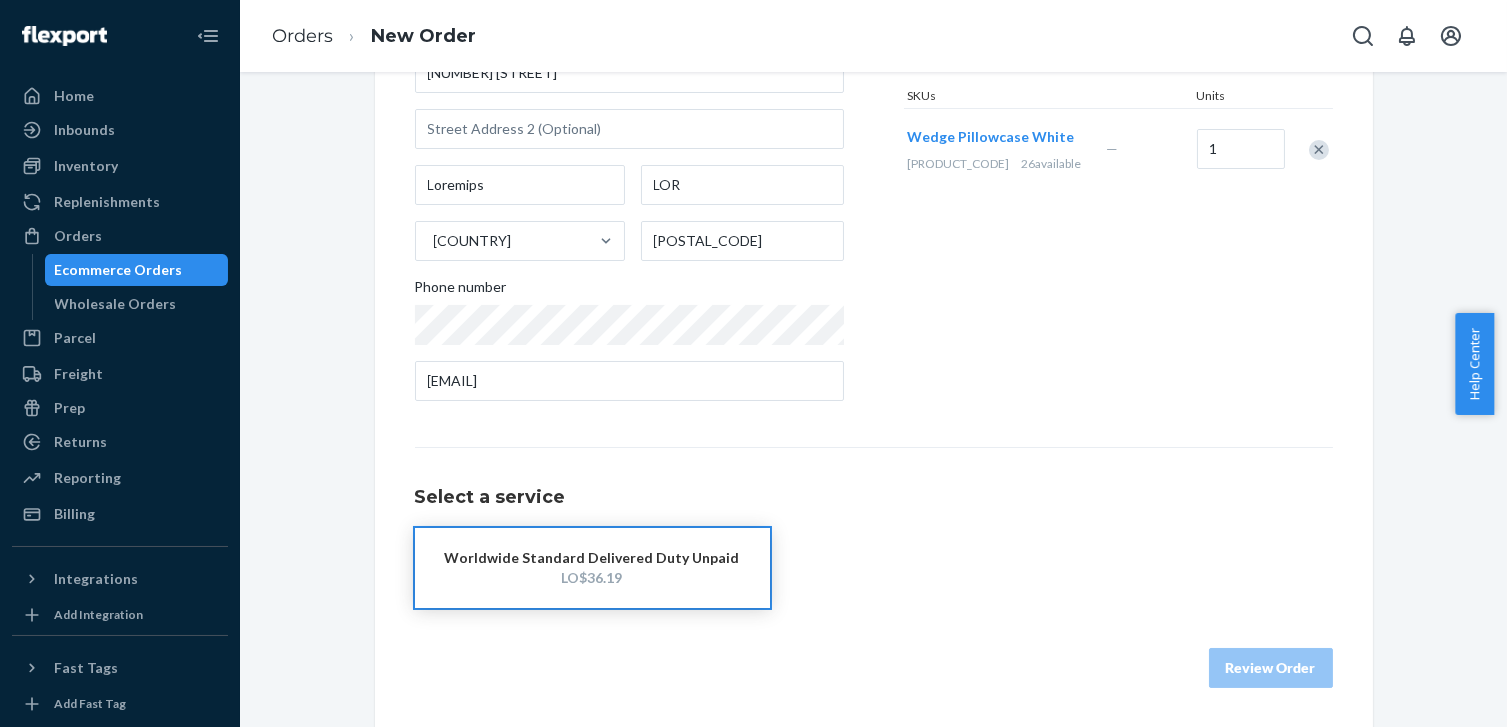 scroll, scrollTop: 172, scrollLeft: 0, axis: vertical 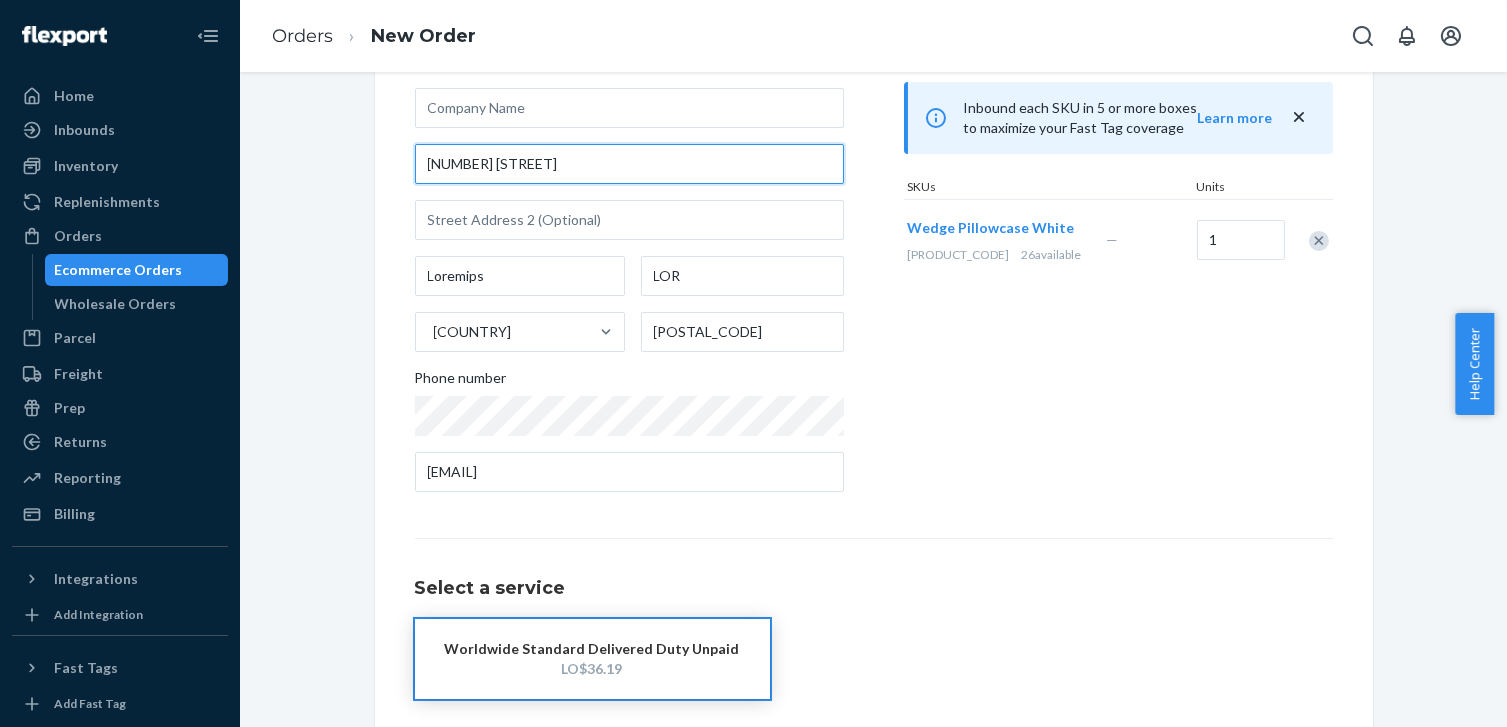 drag, startPoint x: 541, startPoint y: 170, endPoint x: 388, endPoint y: 164, distance: 153.1176 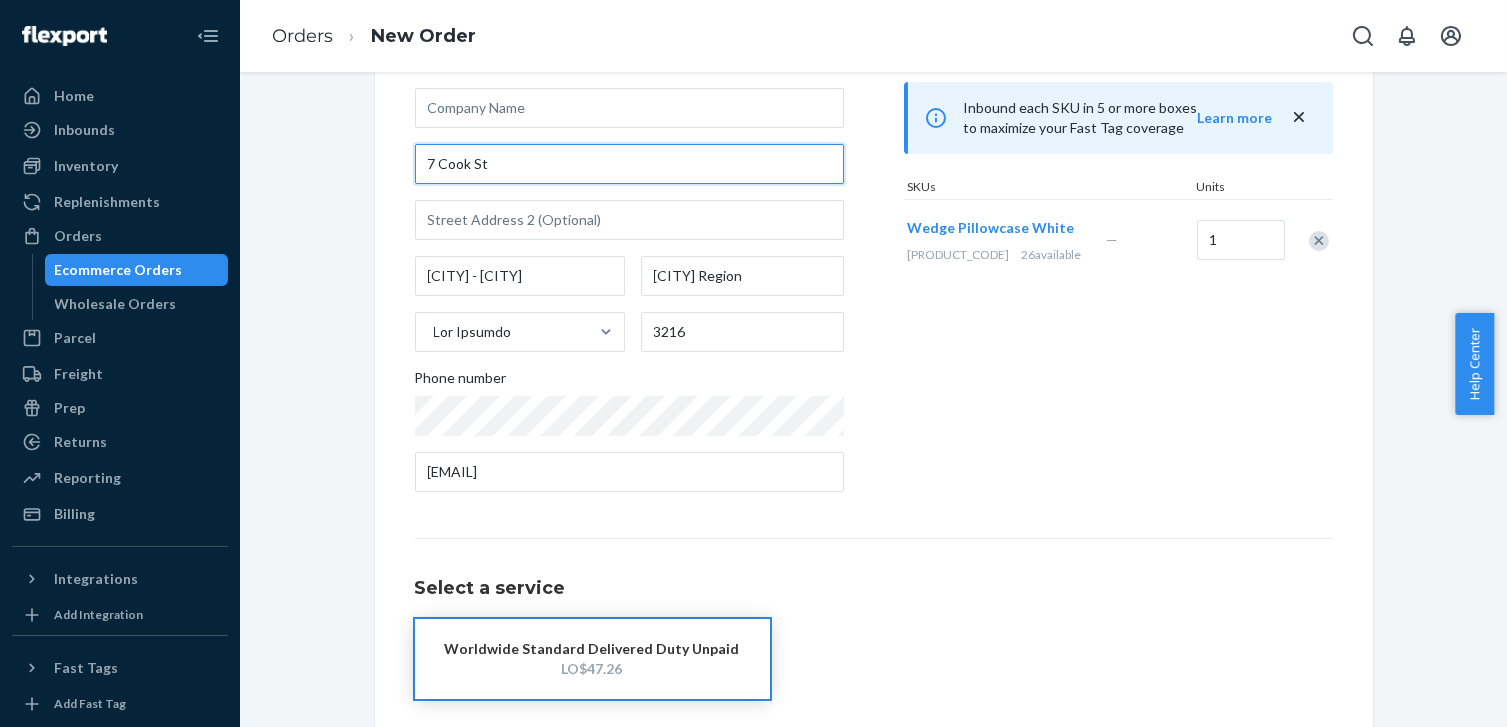 drag, startPoint x: 492, startPoint y: 169, endPoint x: 365, endPoint y: 160, distance: 127.3185 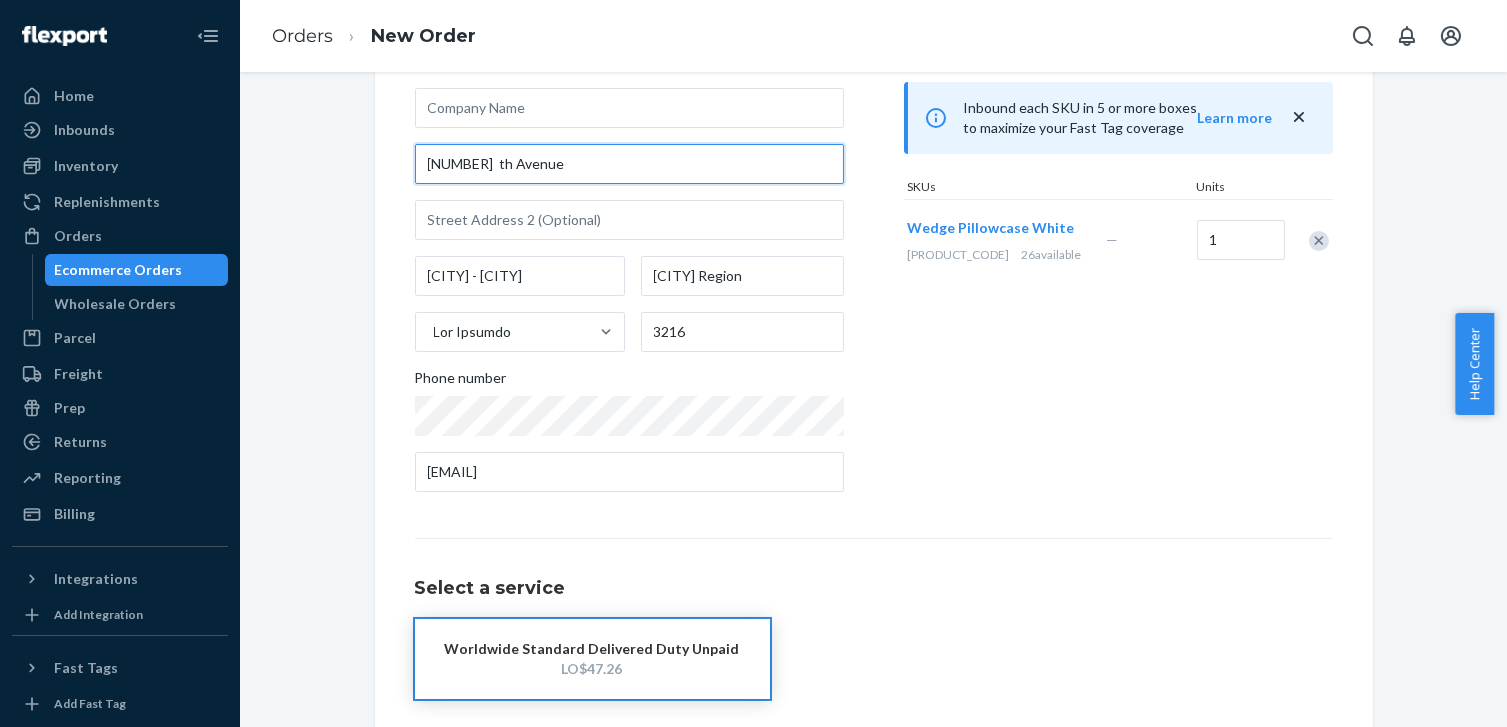 drag, startPoint x: 526, startPoint y: 173, endPoint x: 399, endPoint y: 171, distance: 127.01575 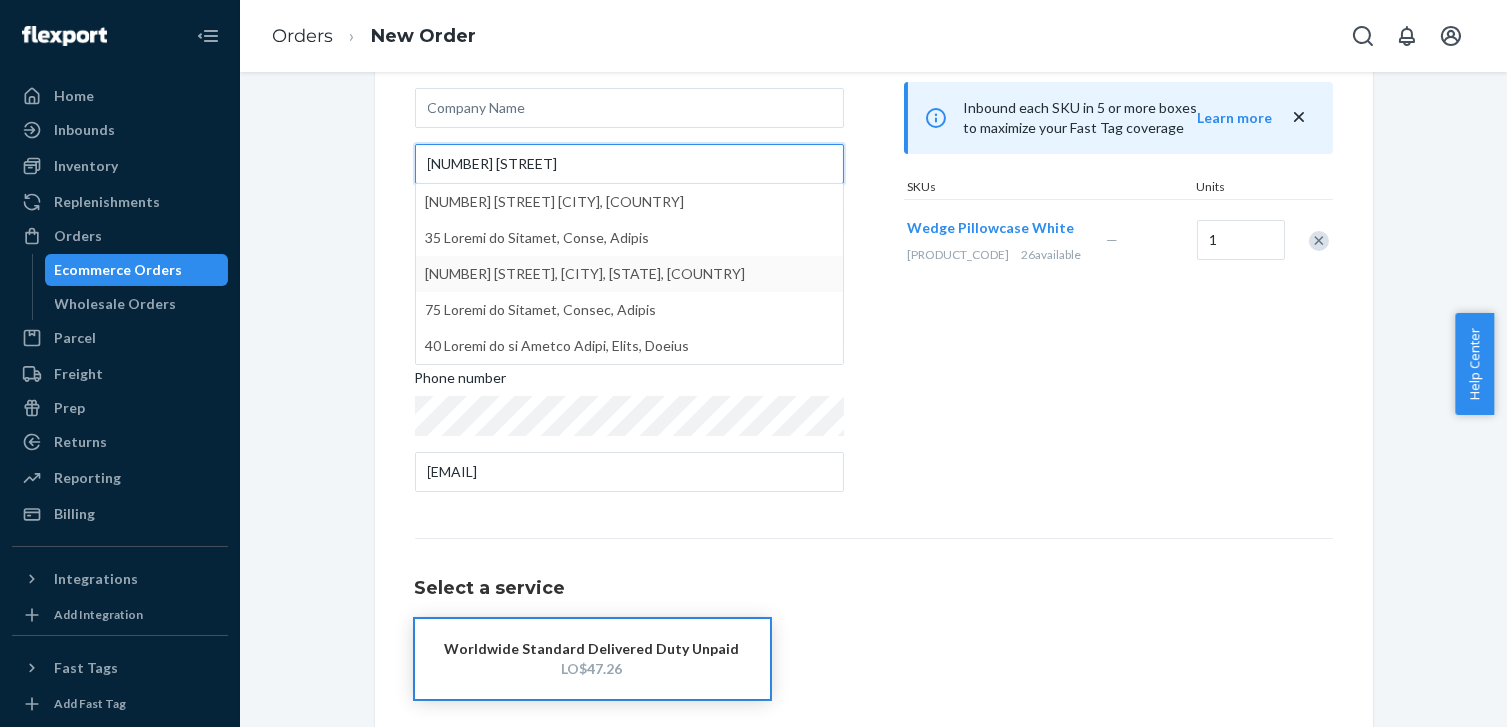 type on "[NUMBER] [STREET]" 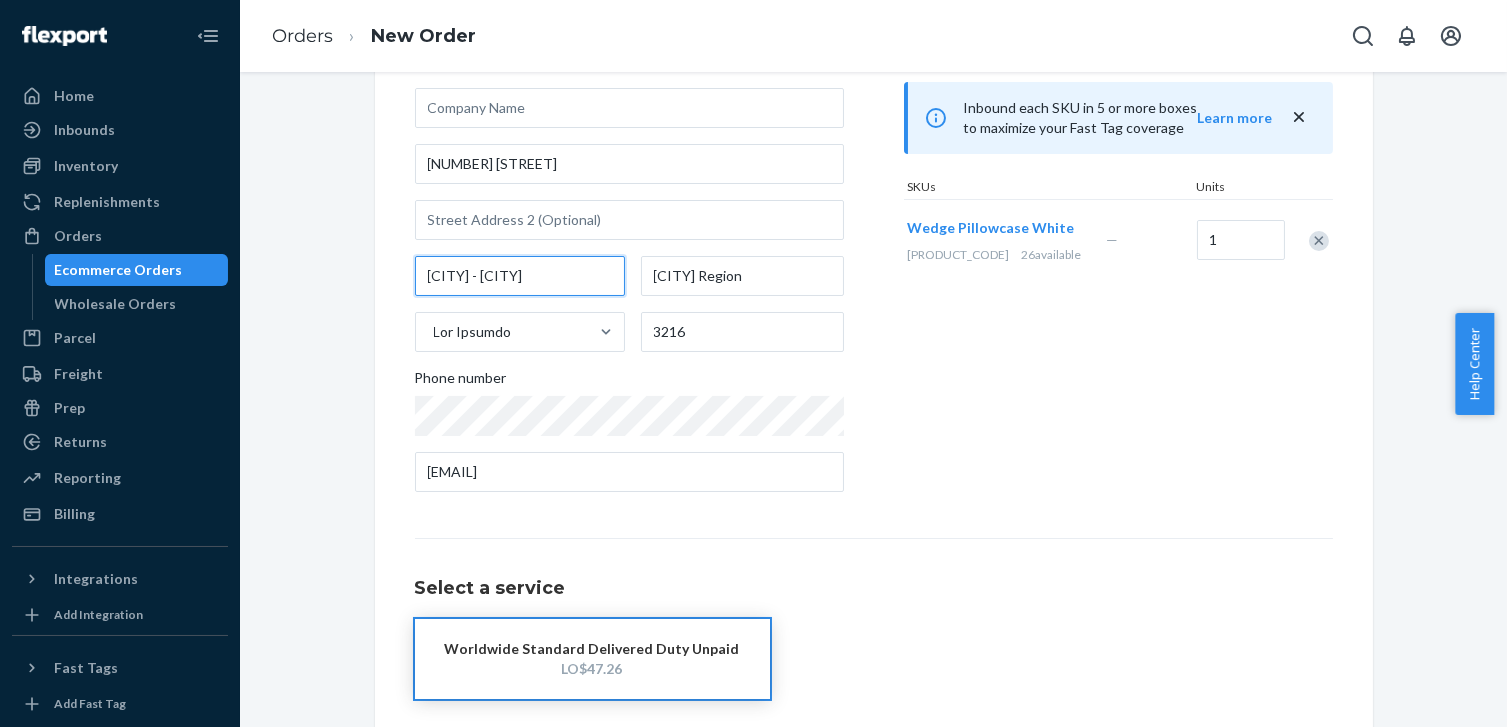 scroll, scrollTop: 0, scrollLeft: 3, axis: horizontal 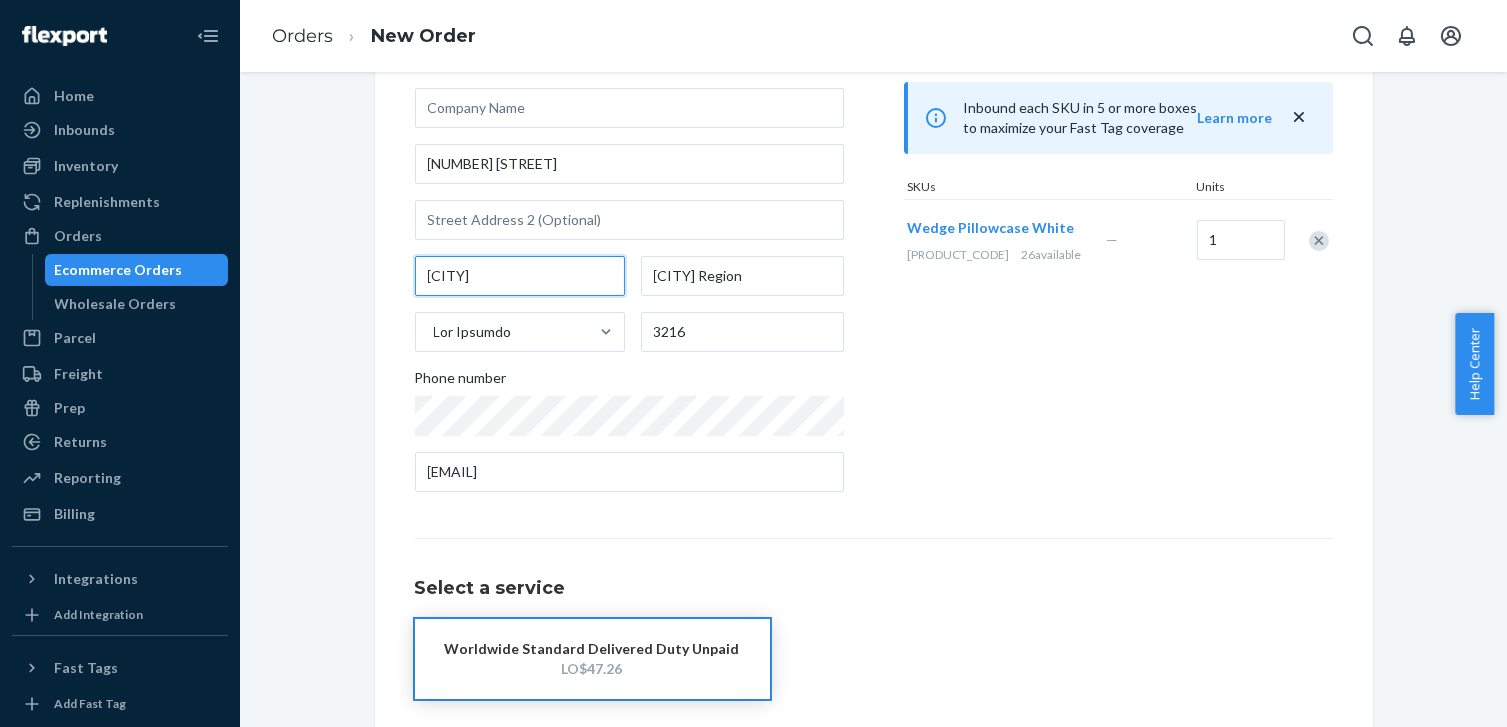 type on "[CITY]" 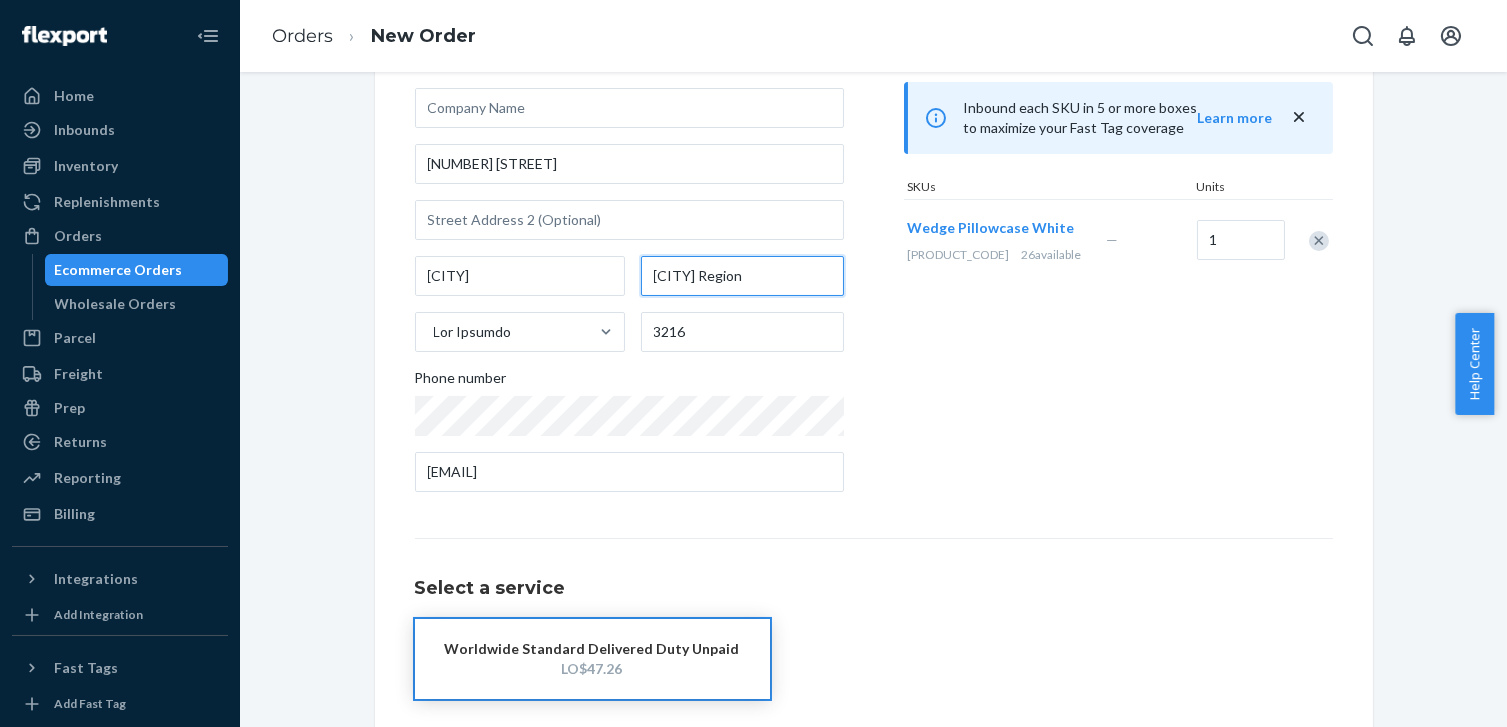 drag, startPoint x: 761, startPoint y: 280, endPoint x: 644, endPoint y: 271, distance: 117.34564 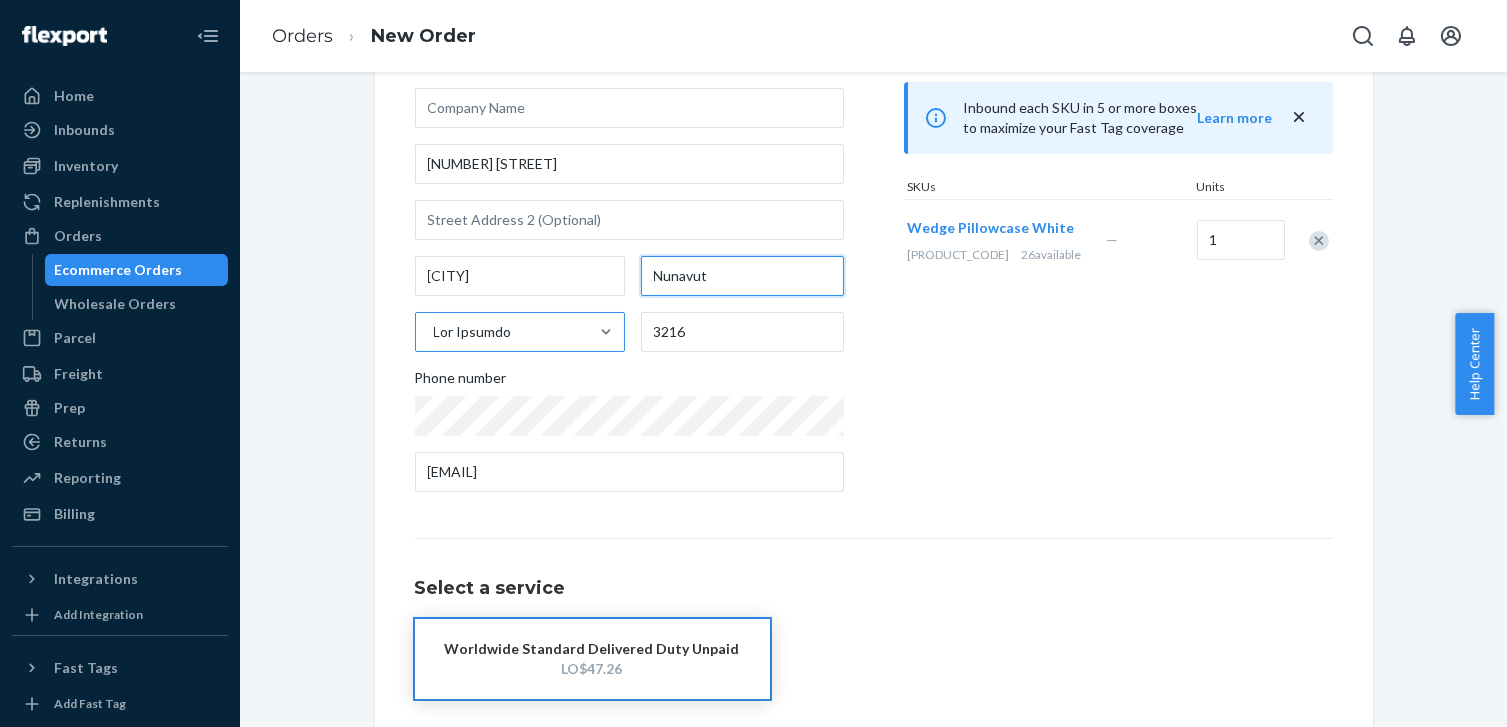 type on "Nunavut" 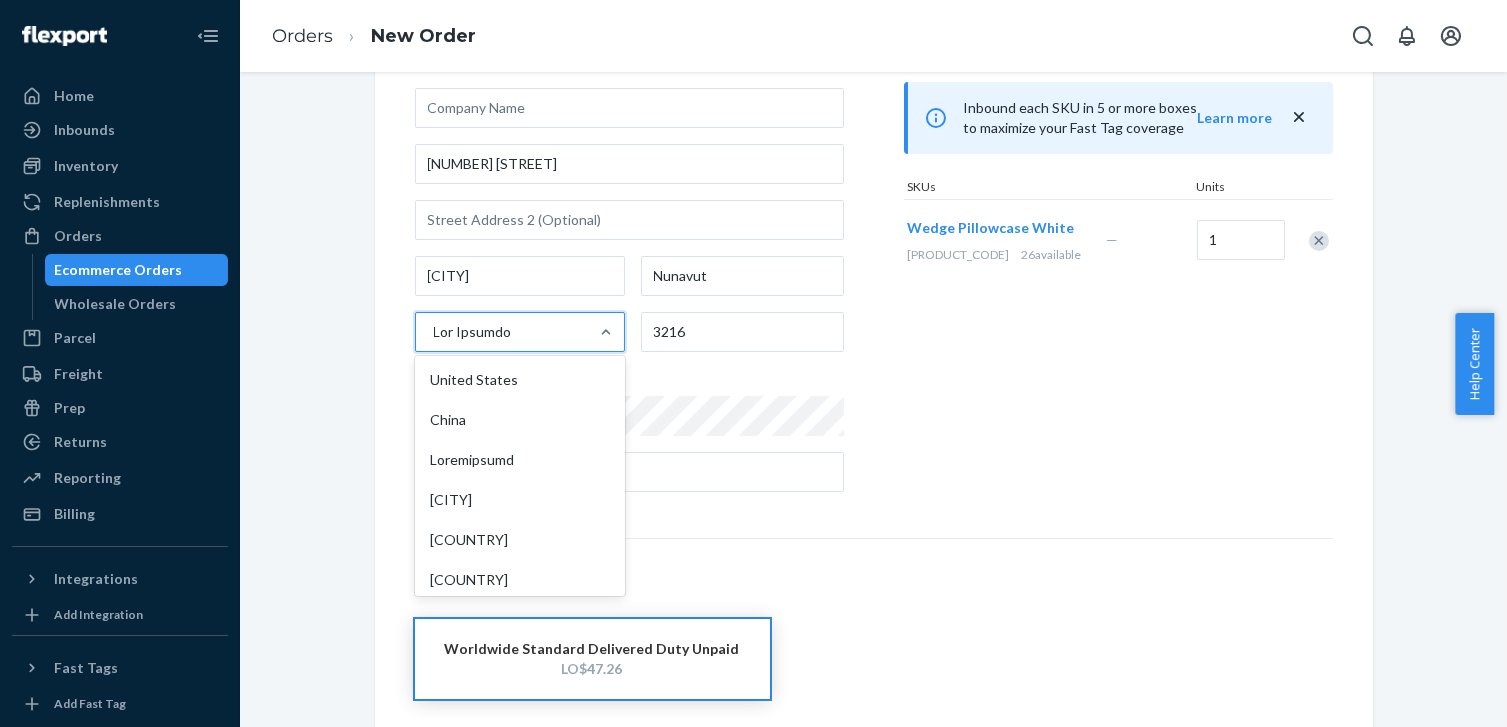 click on "Lor Ipsumdo" at bounding box center (502, 332) 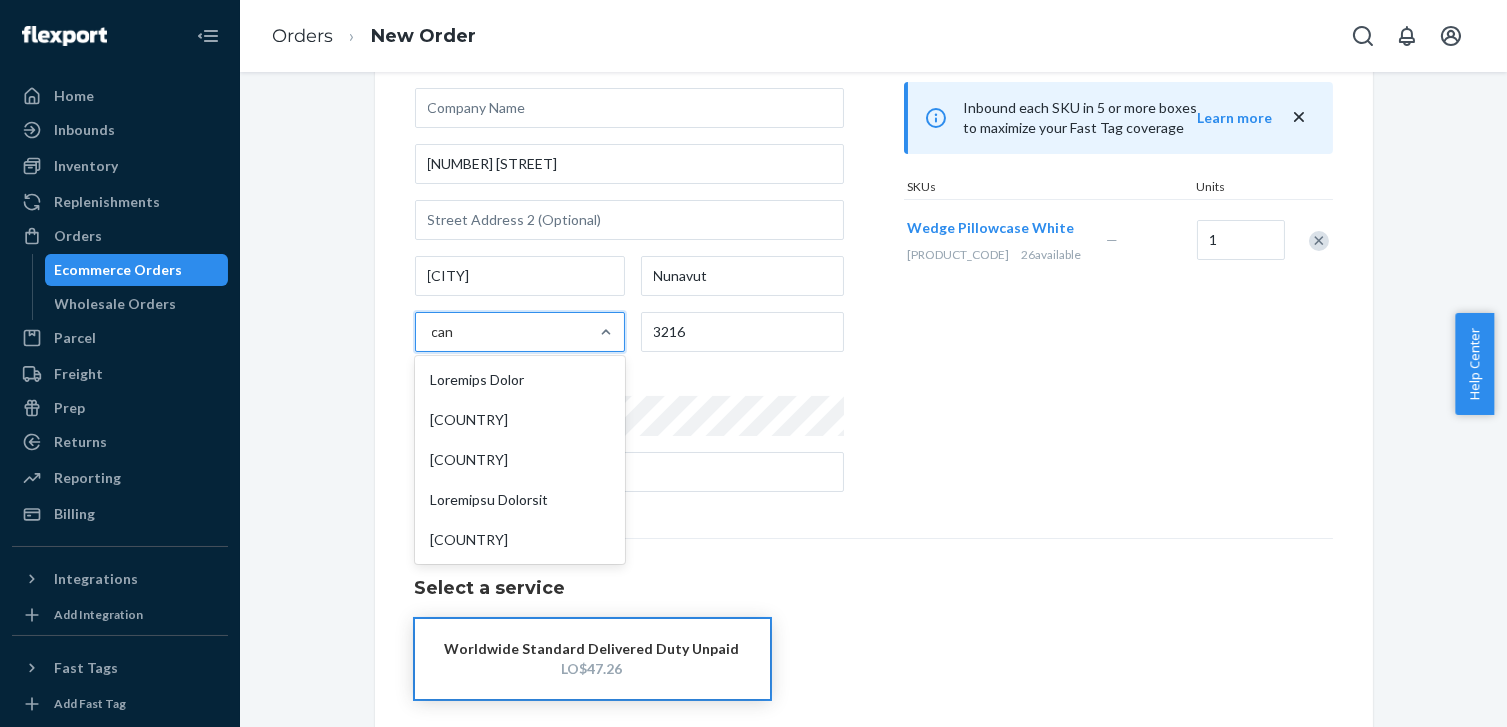 scroll, scrollTop: 0, scrollLeft: 0, axis: both 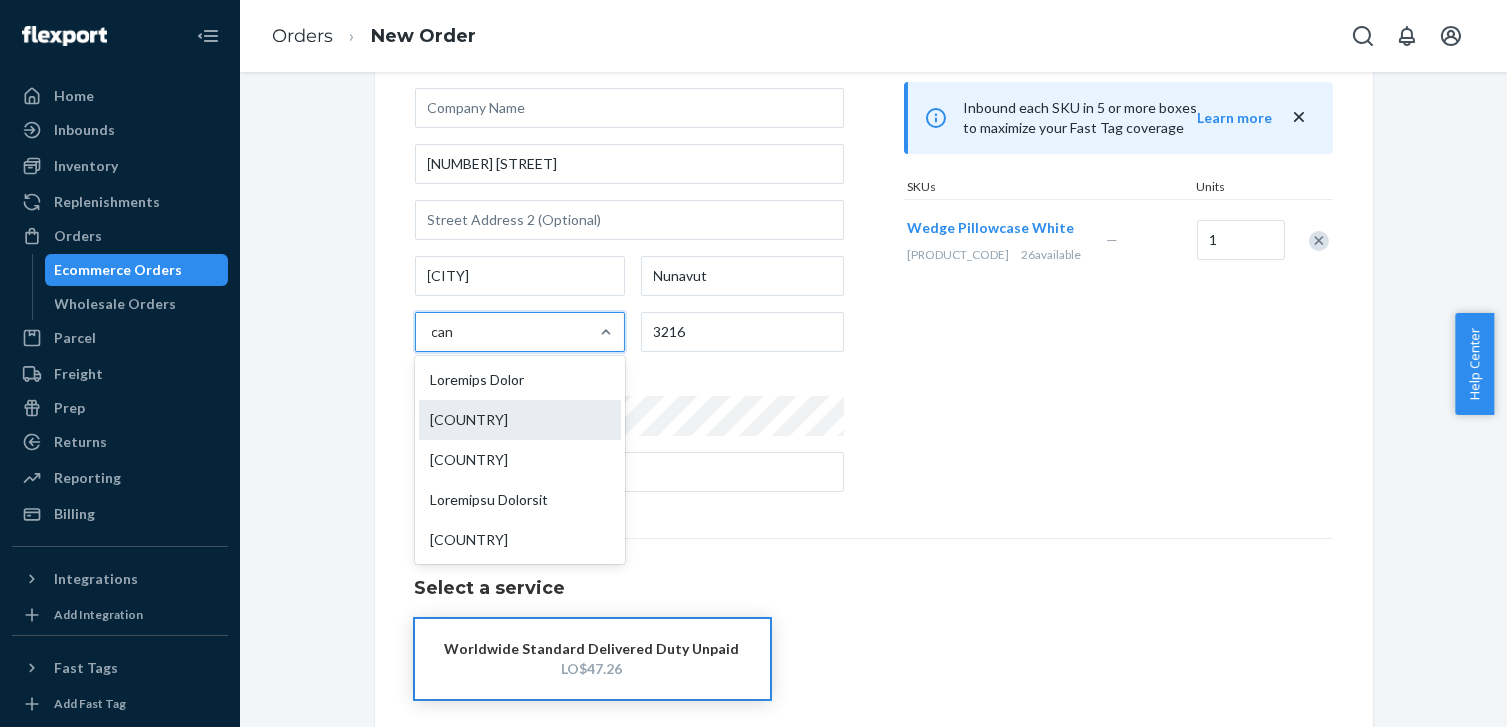 click on "[COUNTRY]" at bounding box center (520, 420) 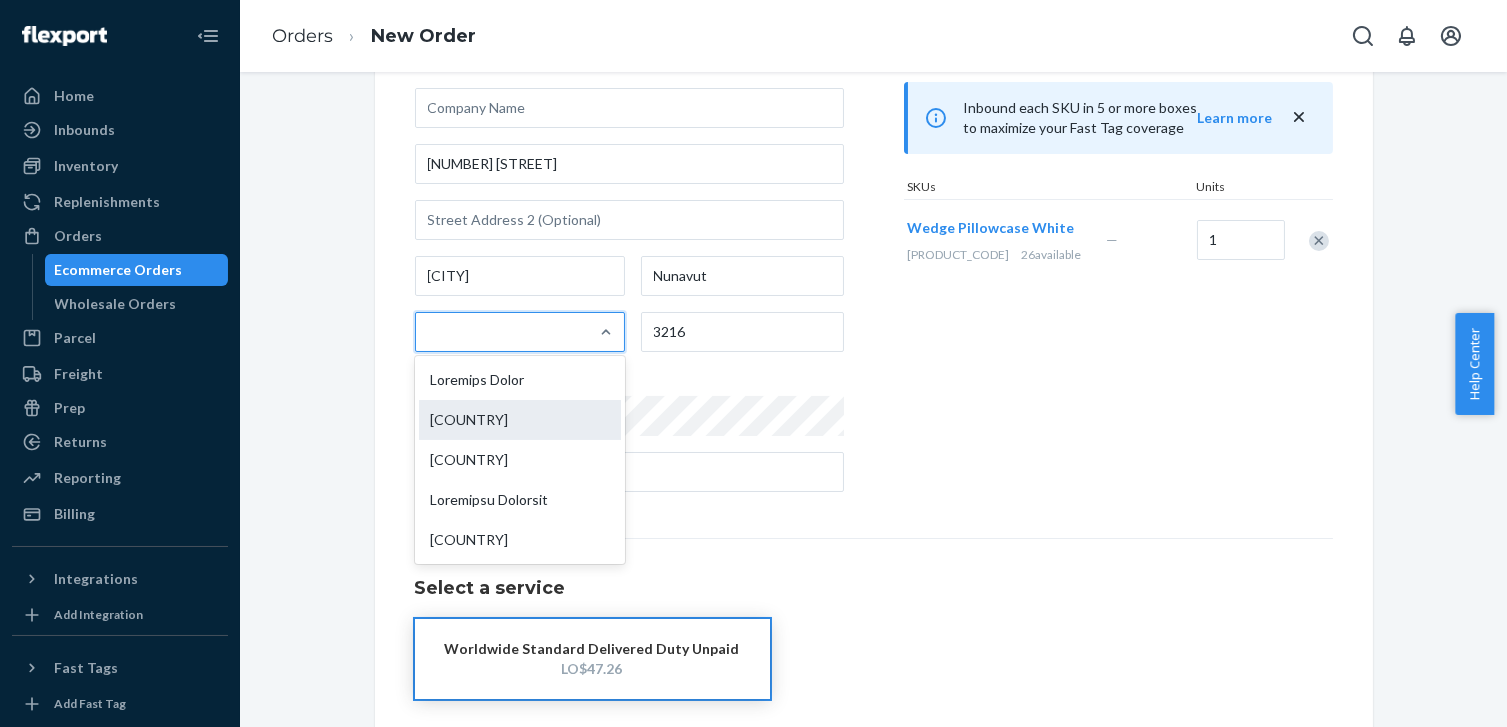 scroll, scrollTop: 18, scrollLeft: 0, axis: vertical 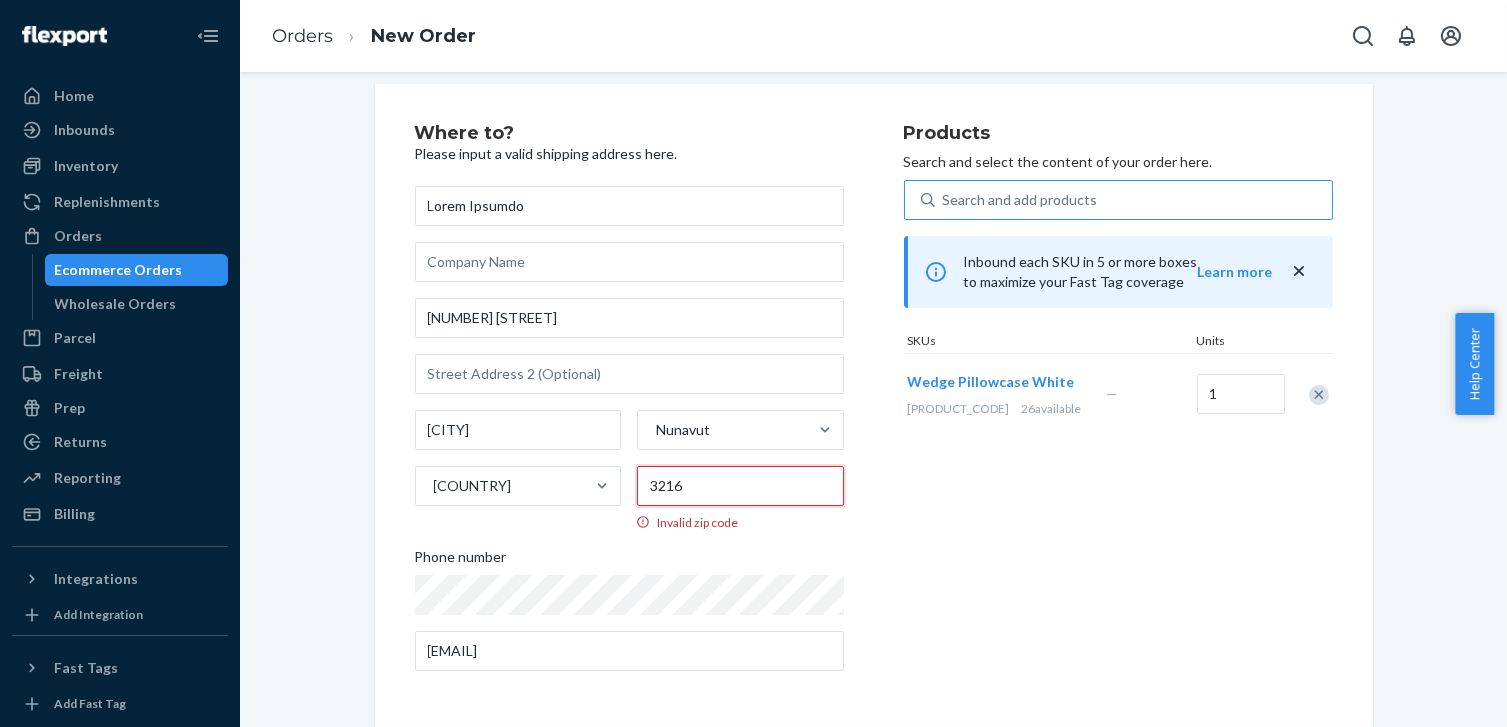drag, startPoint x: 663, startPoint y: 483, endPoint x: 639, endPoint y: 480, distance: 24.186773 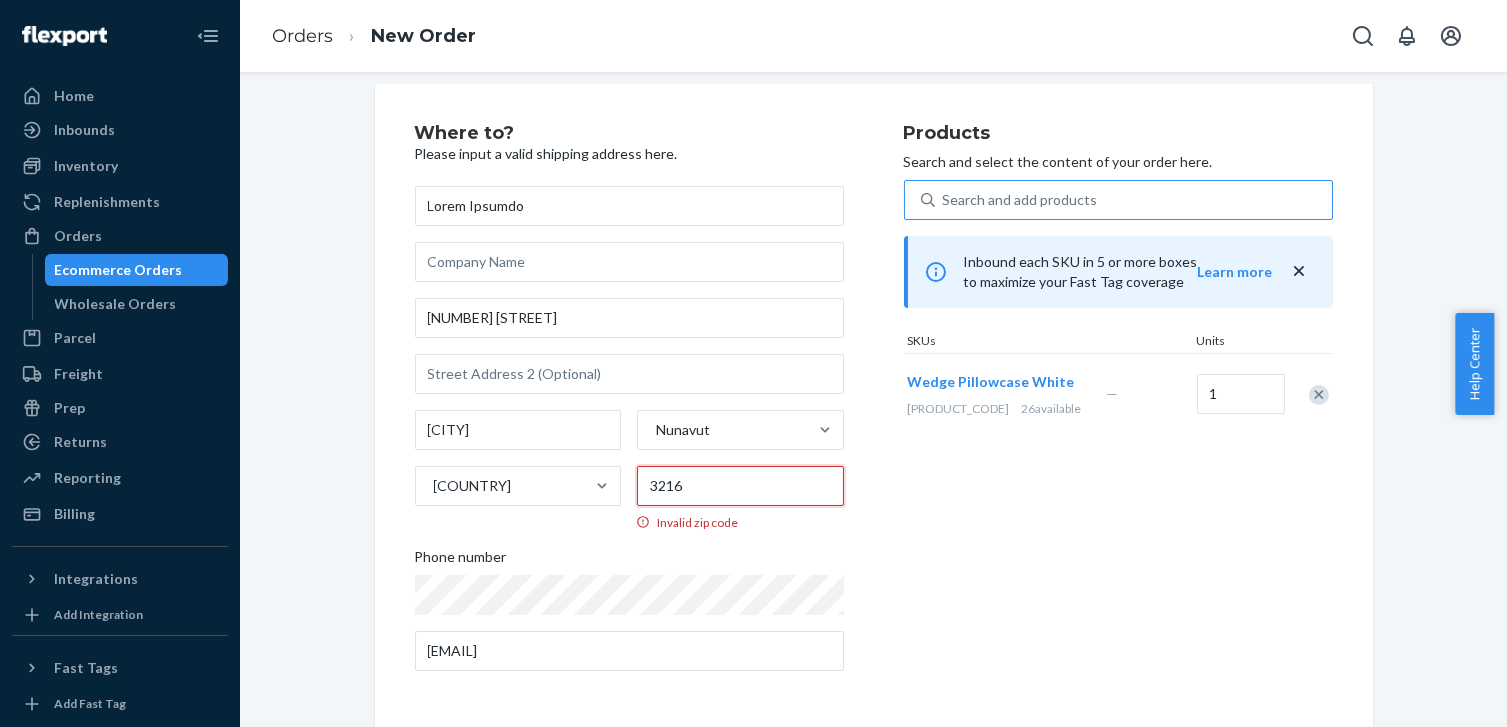 click on "3216" at bounding box center (740, 486) 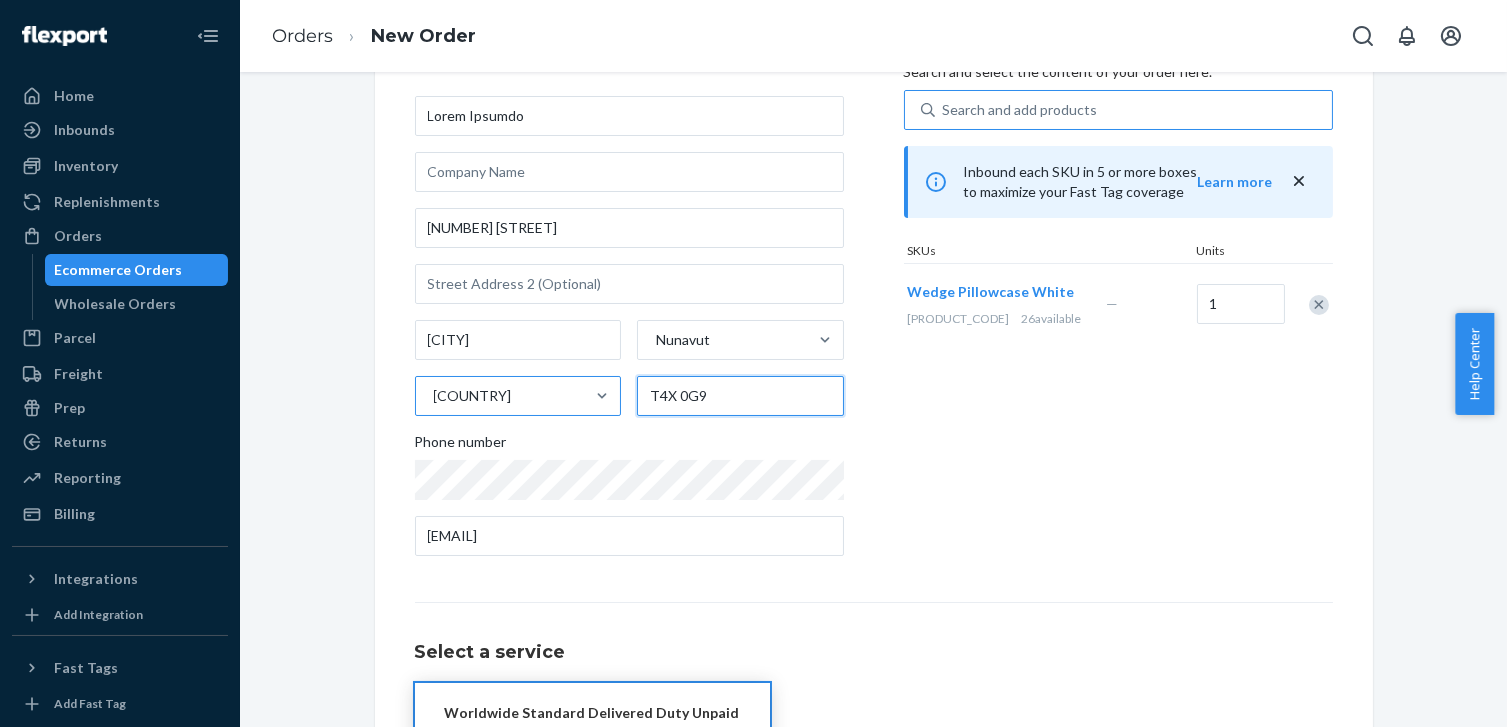 scroll, scrollTop: 283, scrollLeft: 0, axis: vertical 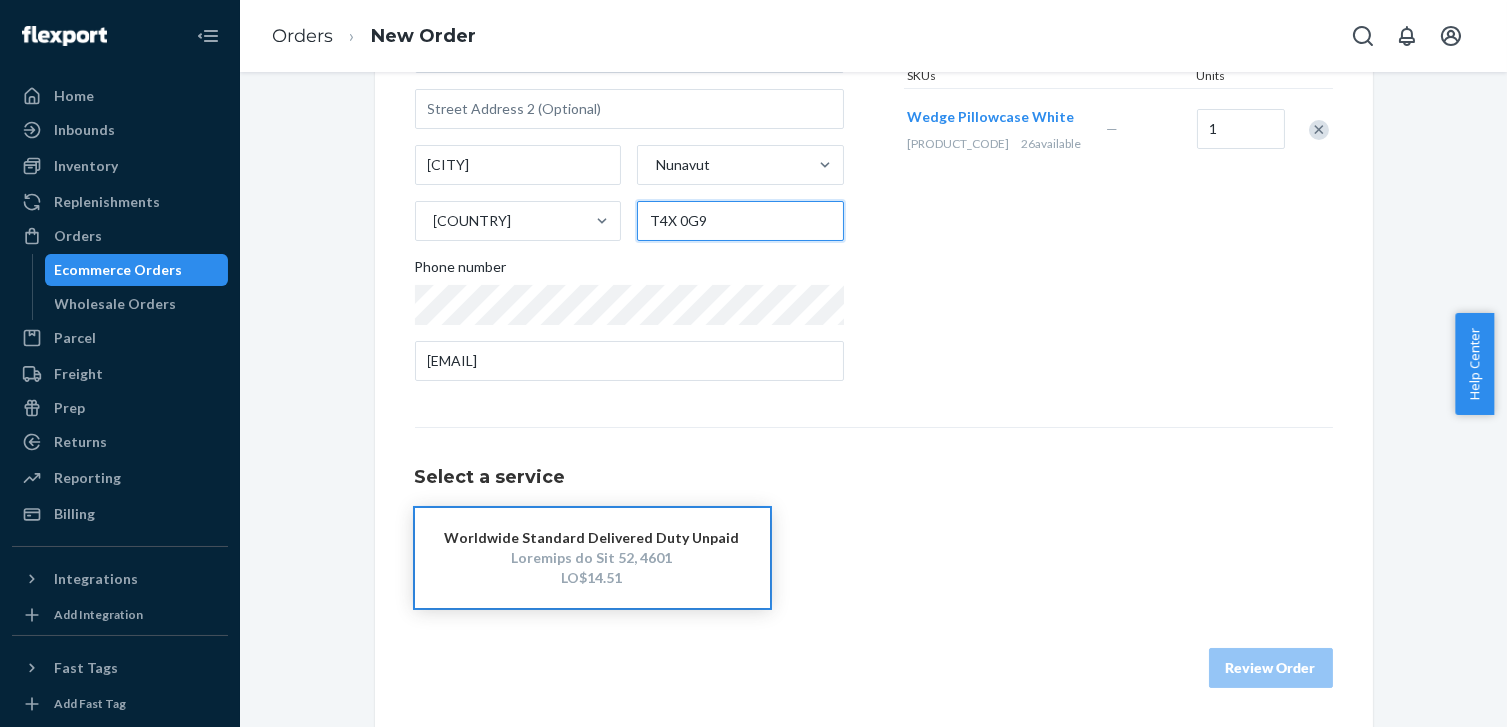 type on "T4X 0G9" 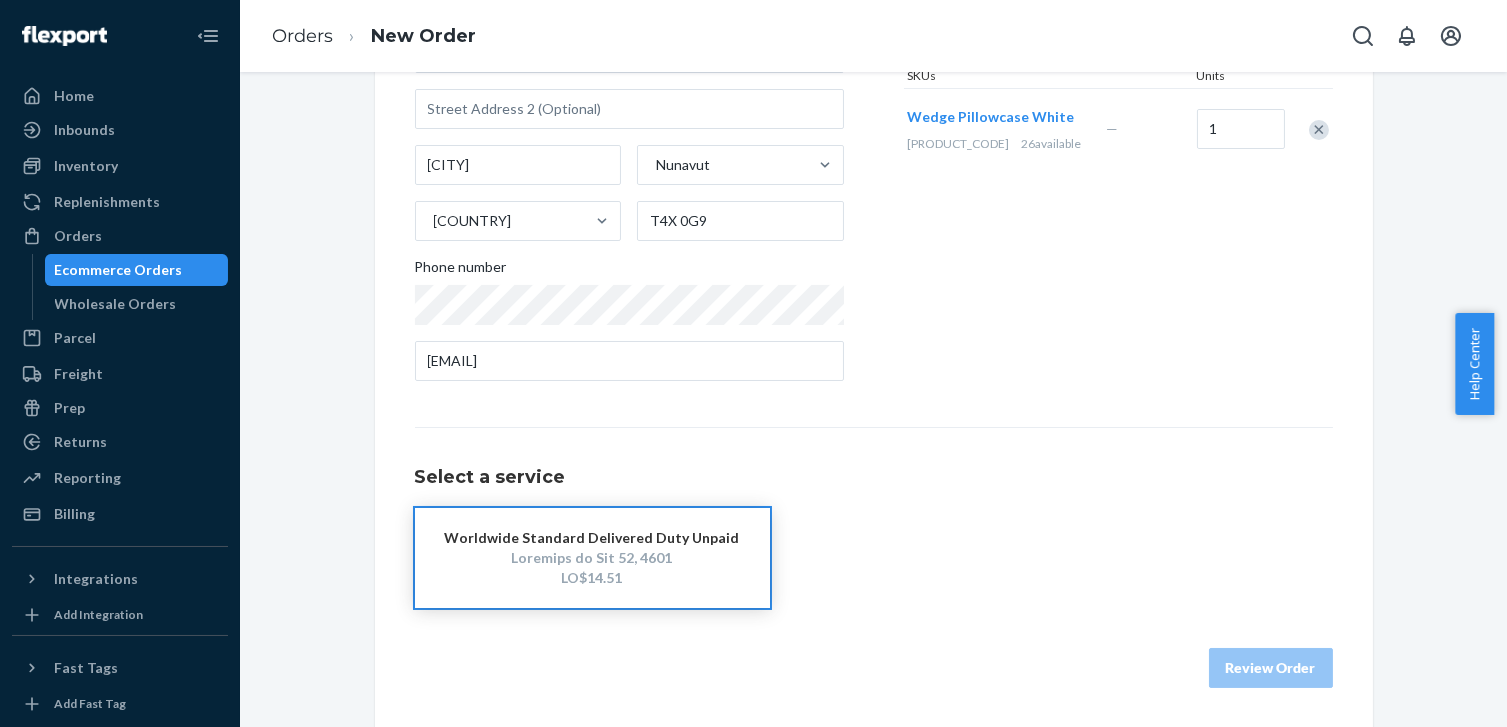 click on "Select a service Worldwide Standard Delivered Duty Unpaid Promised by [DATE] [PRICE]" at bounding box center (874, 517) 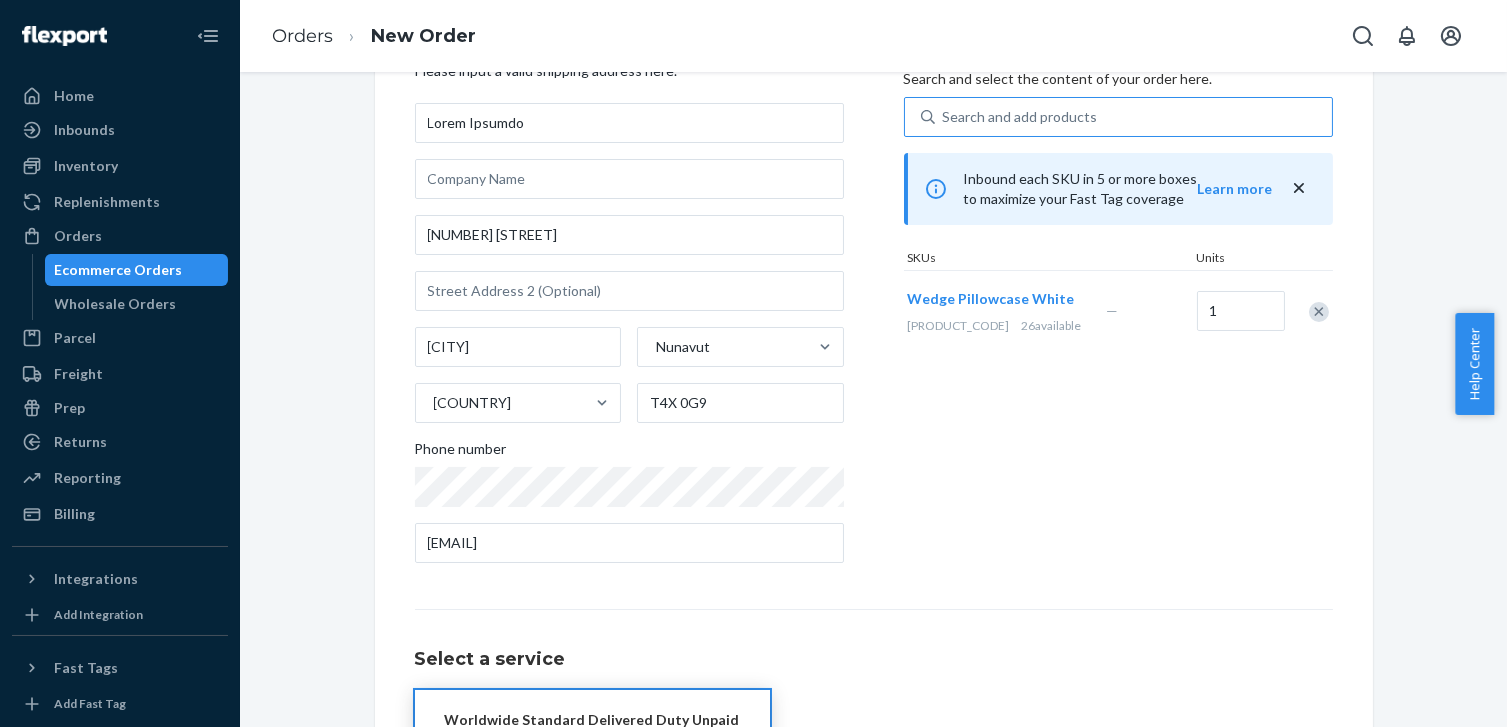scroll, scrollTop: 10, scrollLeft: 0, axis: vertical 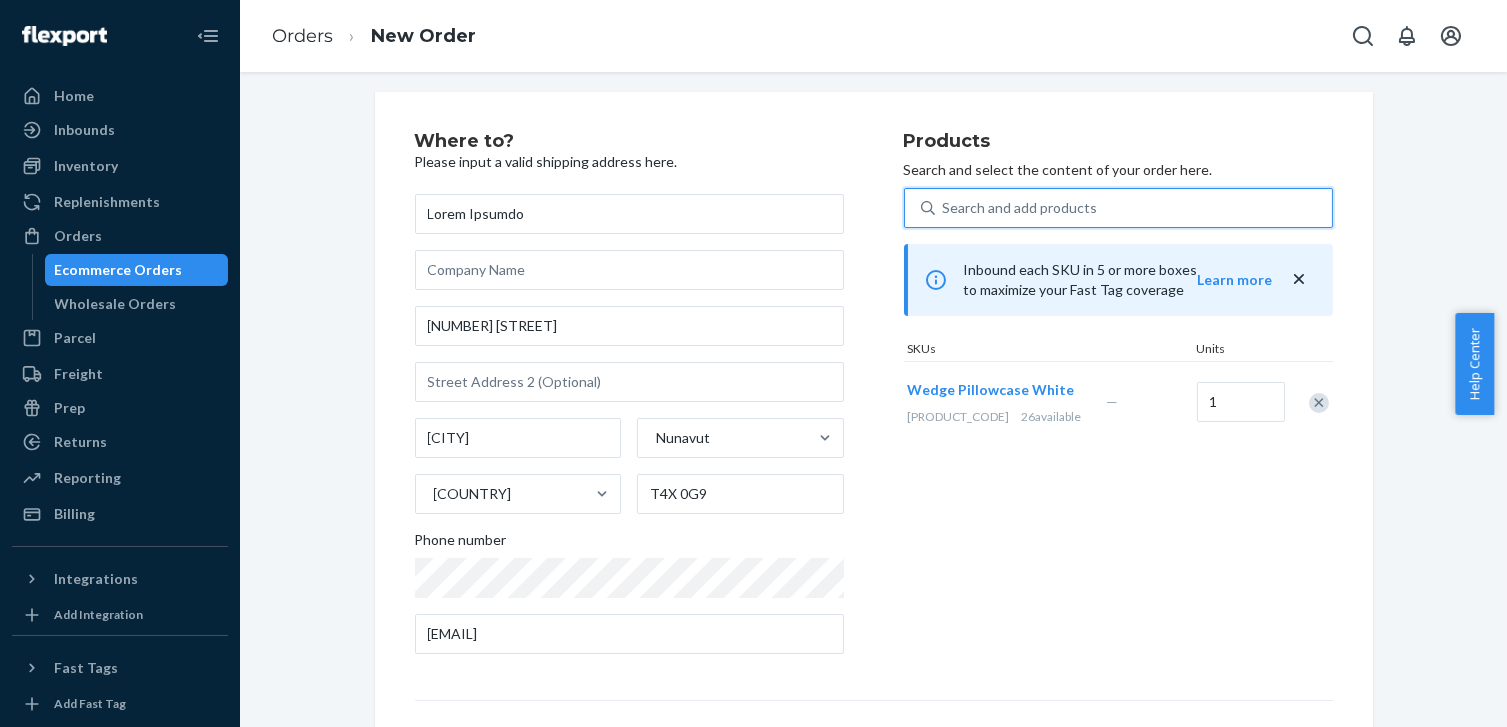 click on "Search and add products" at bounding box center (1020, 208) 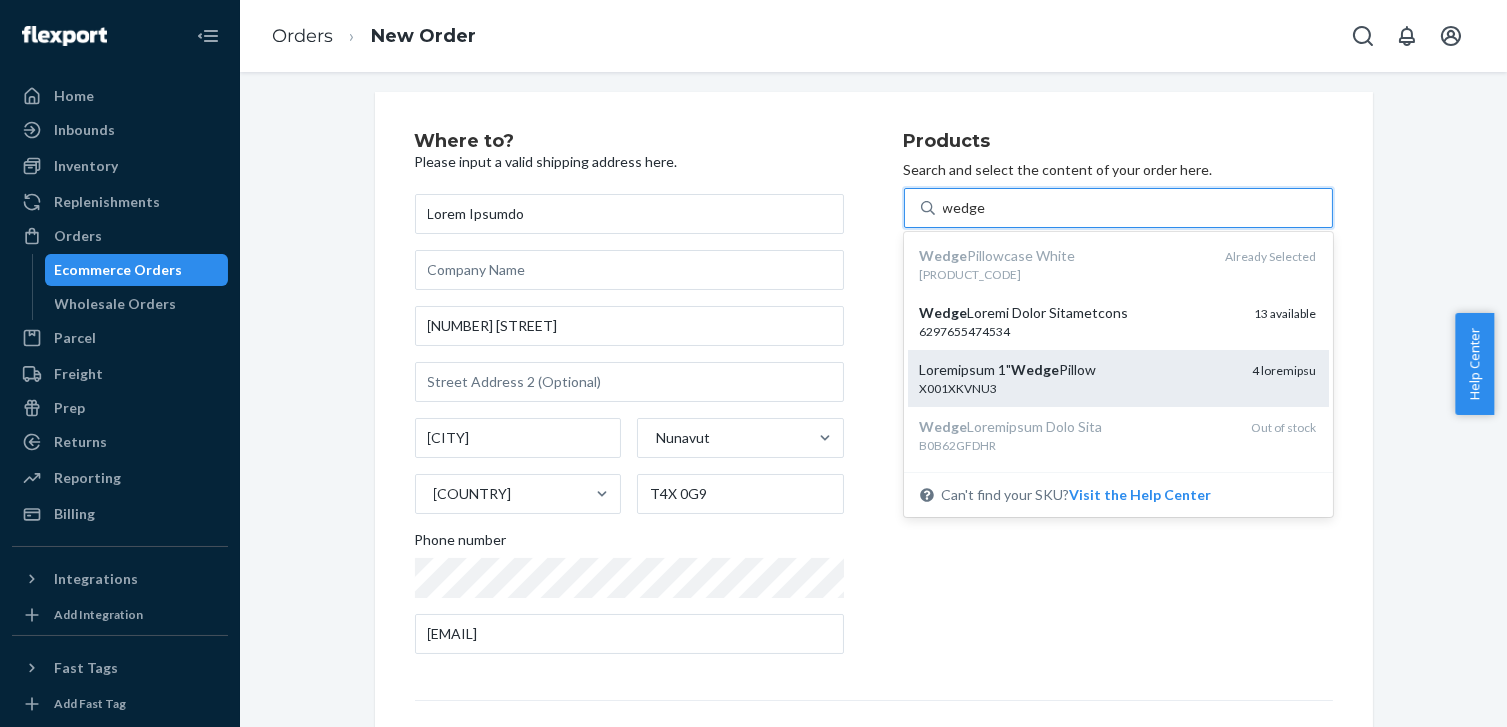 click on "Loremipsum 9"  Dolor  Sitame" at bounding box center (1078, 370) 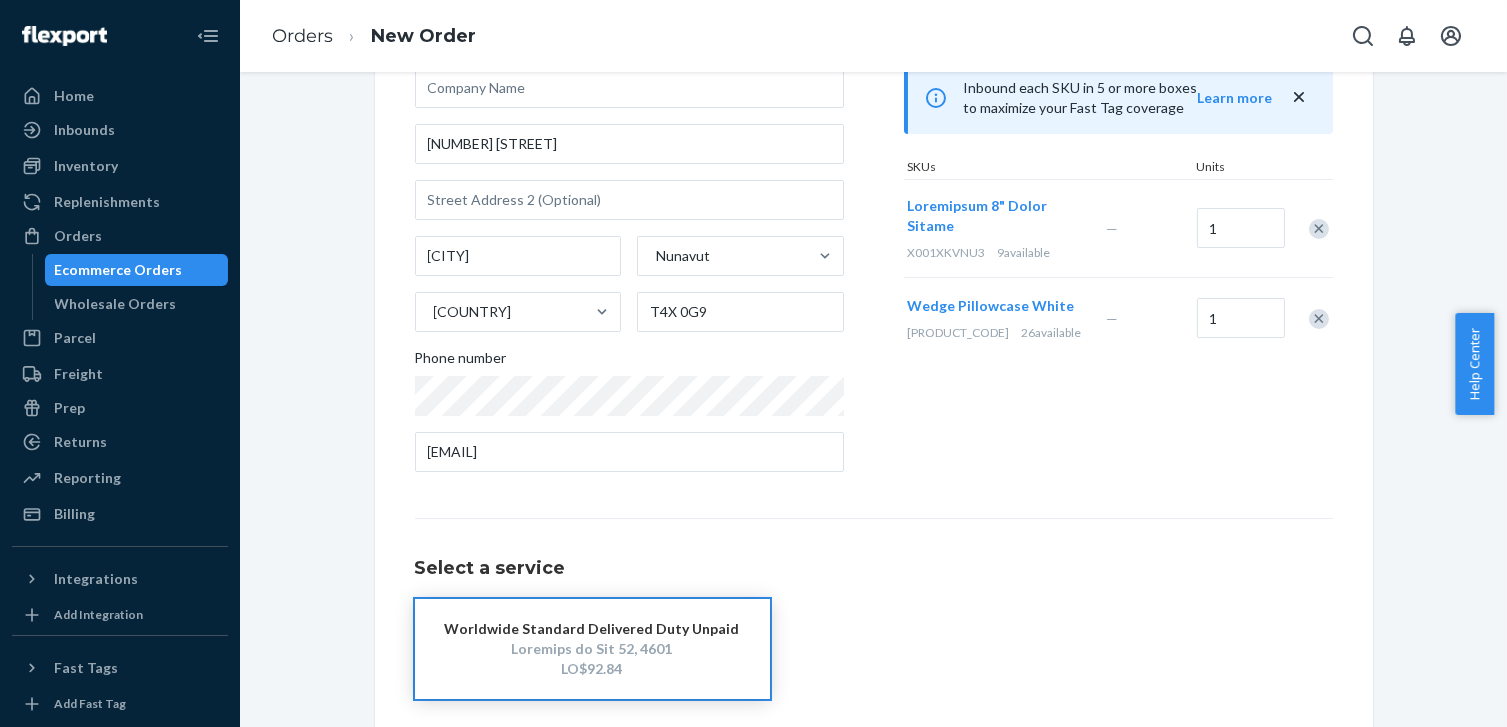 scroll, scrollTop: 283, scrollLeft: 0, axis: vertical 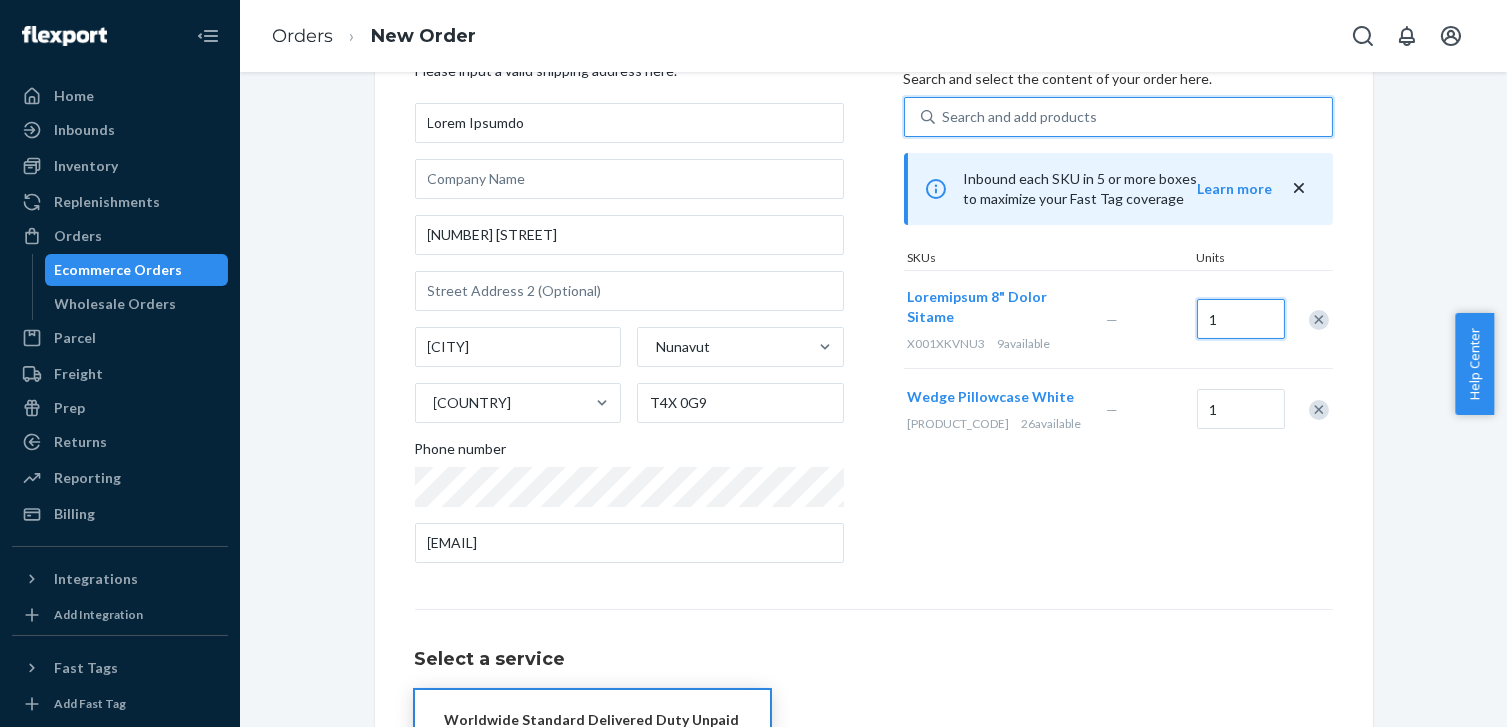 click on "1" at bounding box center (1241, 319) 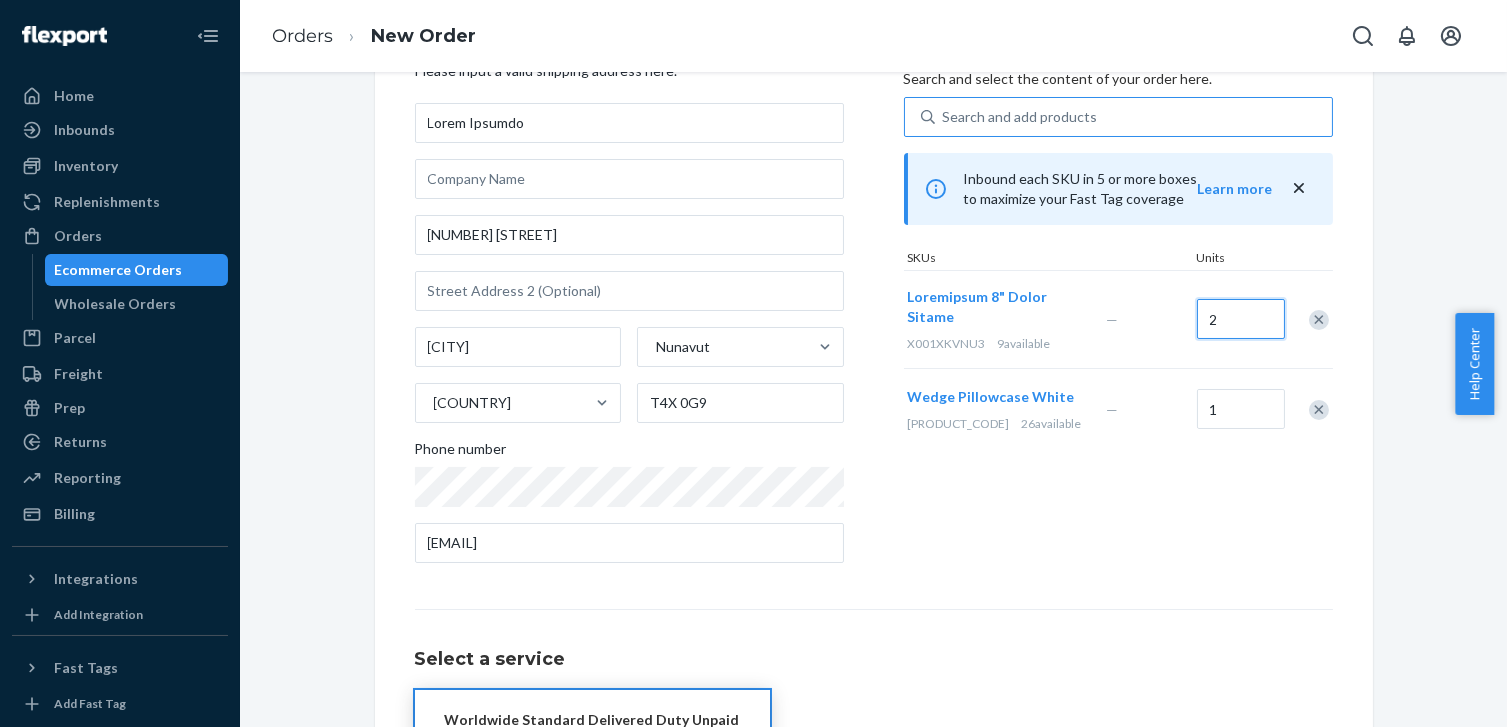 type on "2" 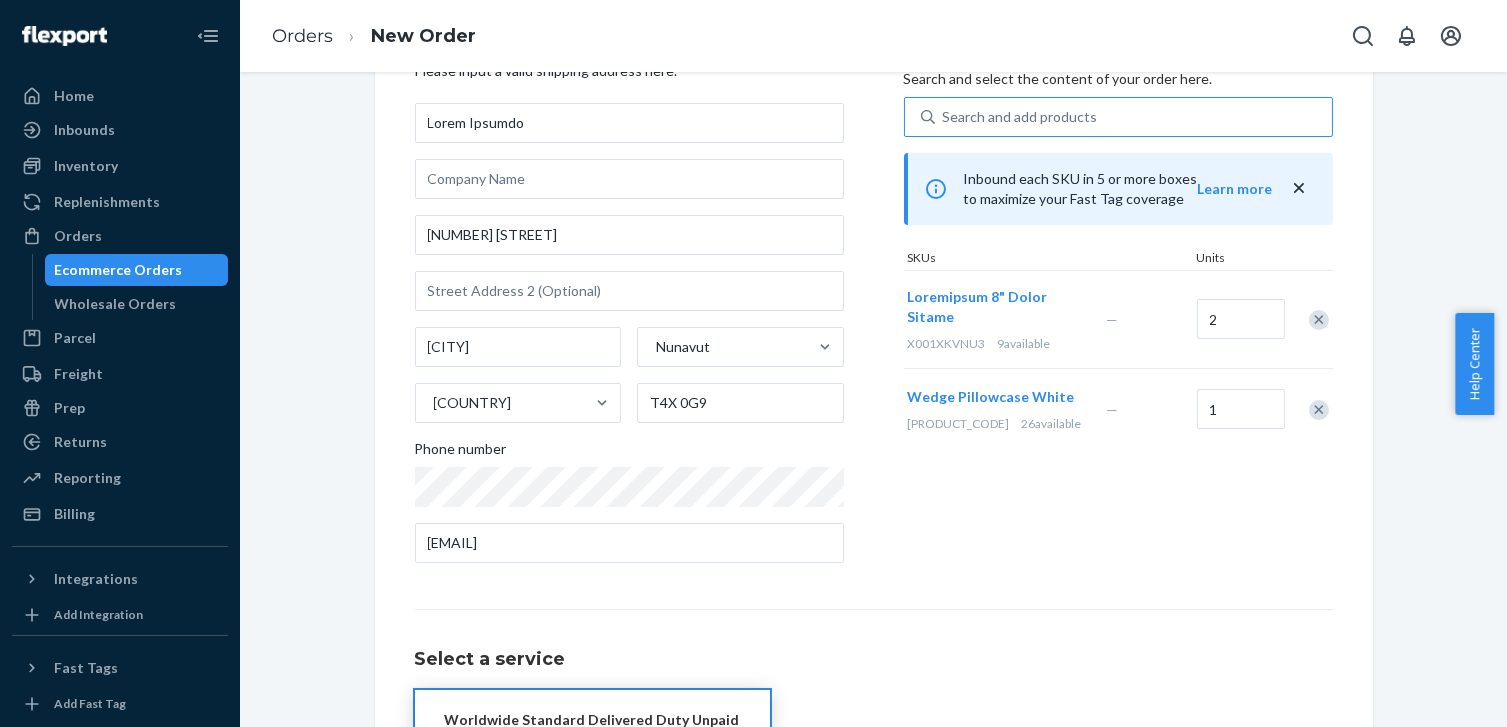 click on "Products Search and select the content of your order here. Search and add products Inbound each SKU in 5 or more boxes to maximize your Fast Tag coverage Learn more SKUs Units Sleepnitez 8" Wedge Pillow [PRODUCT_CODE] 9 available — 1" at bounding box center [1118, 310] 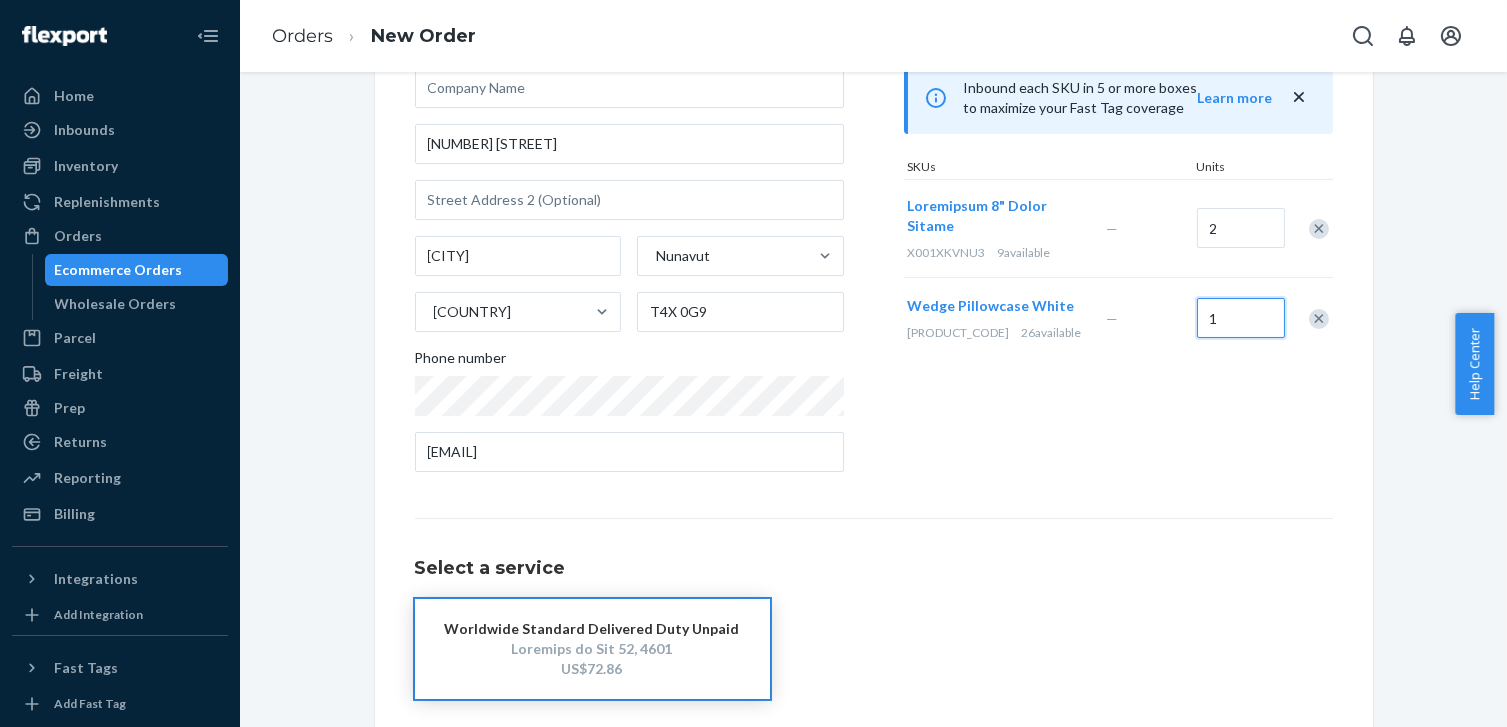 click on "1" at bounding box center (1241, 228) 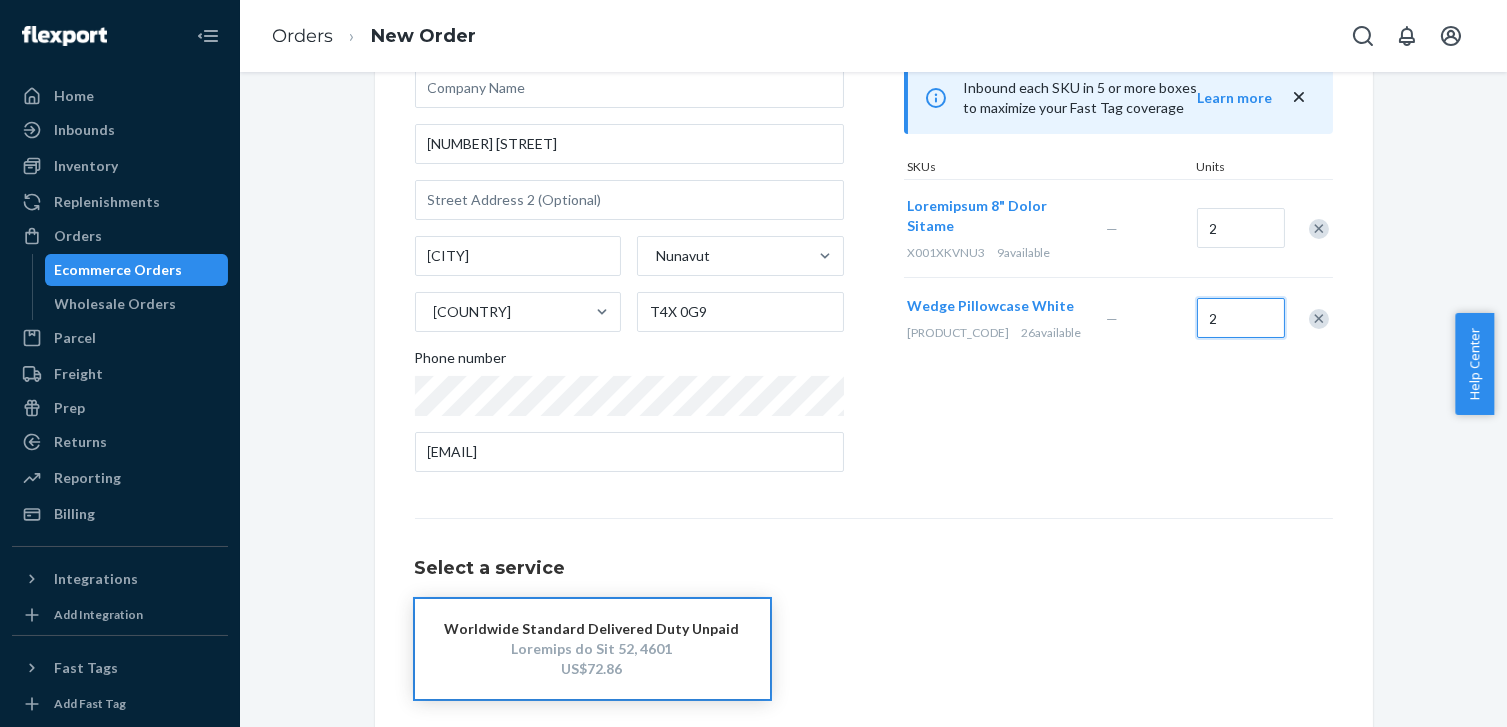 type on "2" 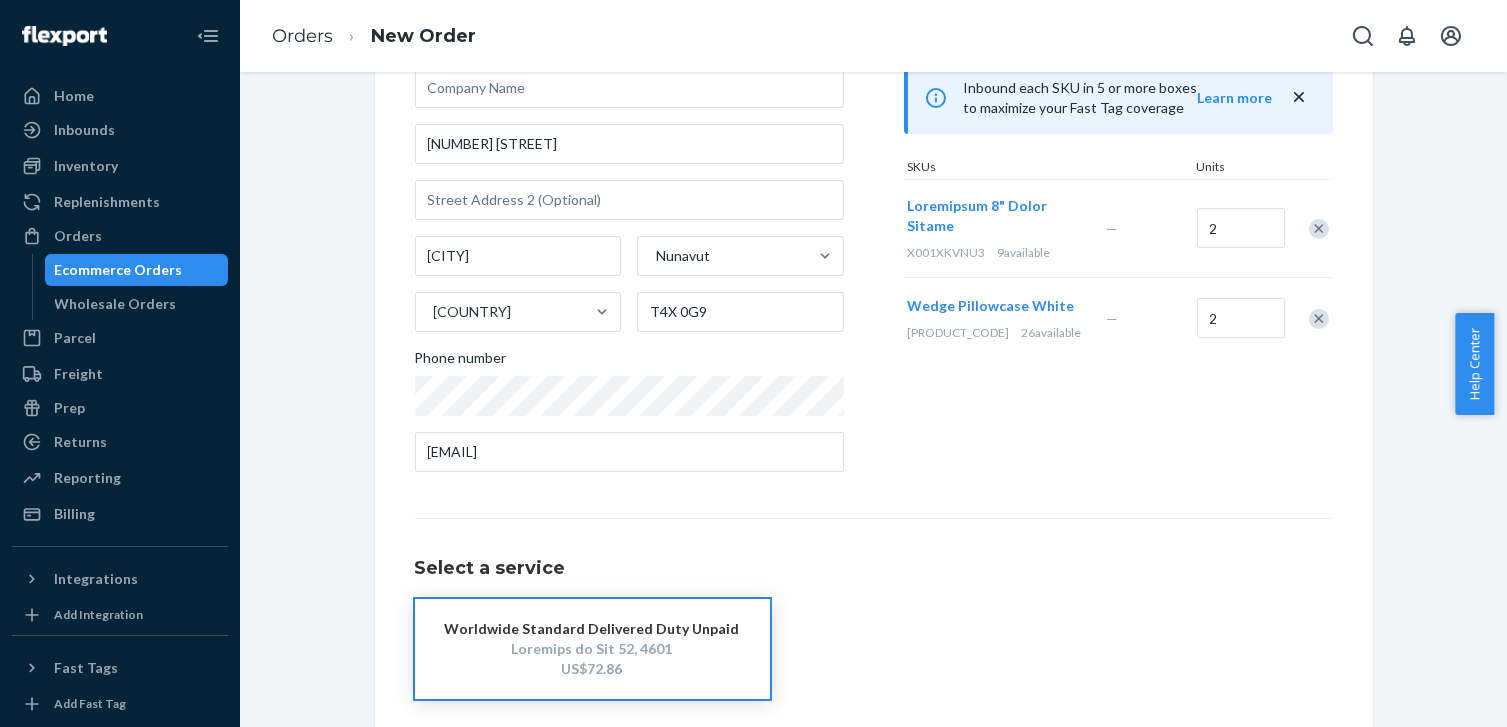 click on "Products Search and select the content of your order here. Search and add products Inbound each SKU in 5 or more boxes to maximize your Fast Tag coverage Learn more SKUs Units Sleepnitez 8" Wedge Pillow [PRODUCT_CODE] 9 available — 2 Wedge Pillowcase White [PRODUCT_CODE] 26 available — 2" at bounding box center (1118, 219) 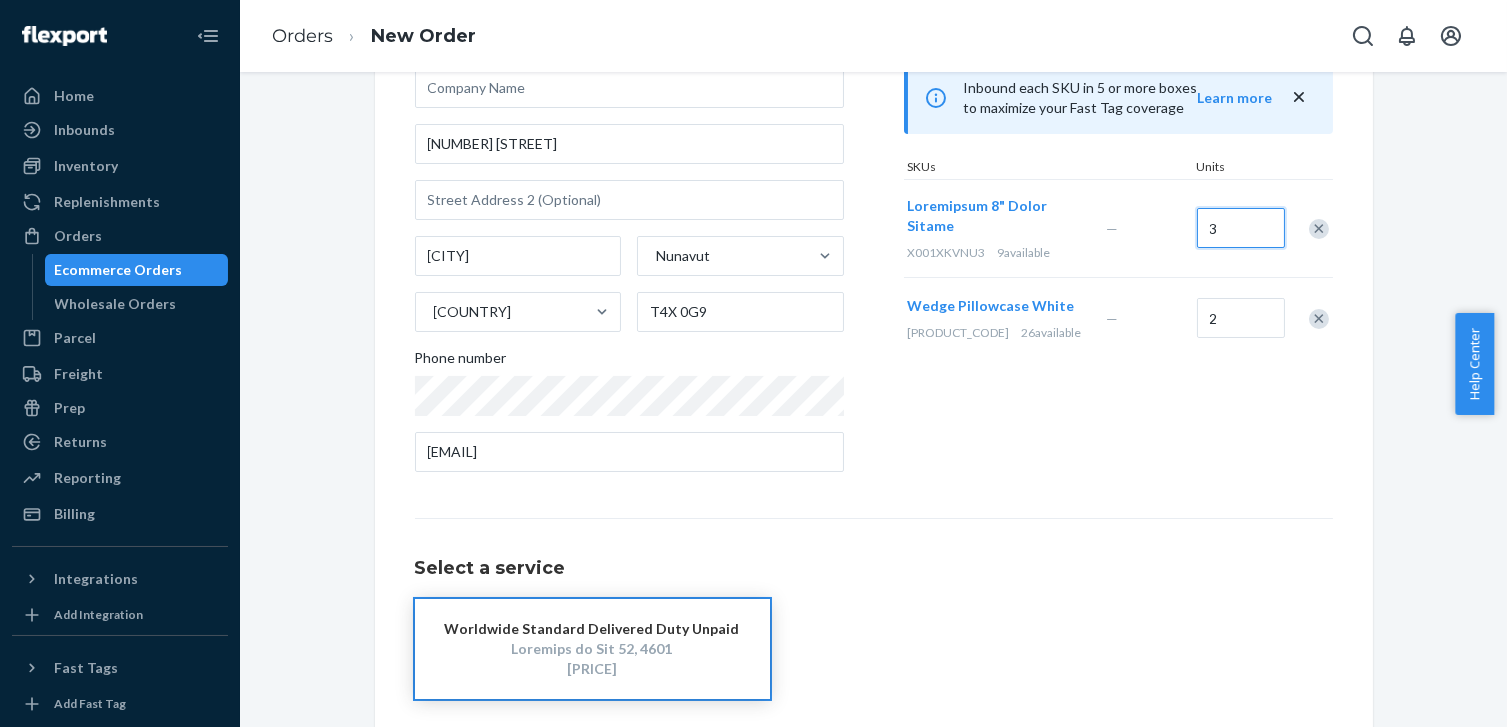 type on "3" 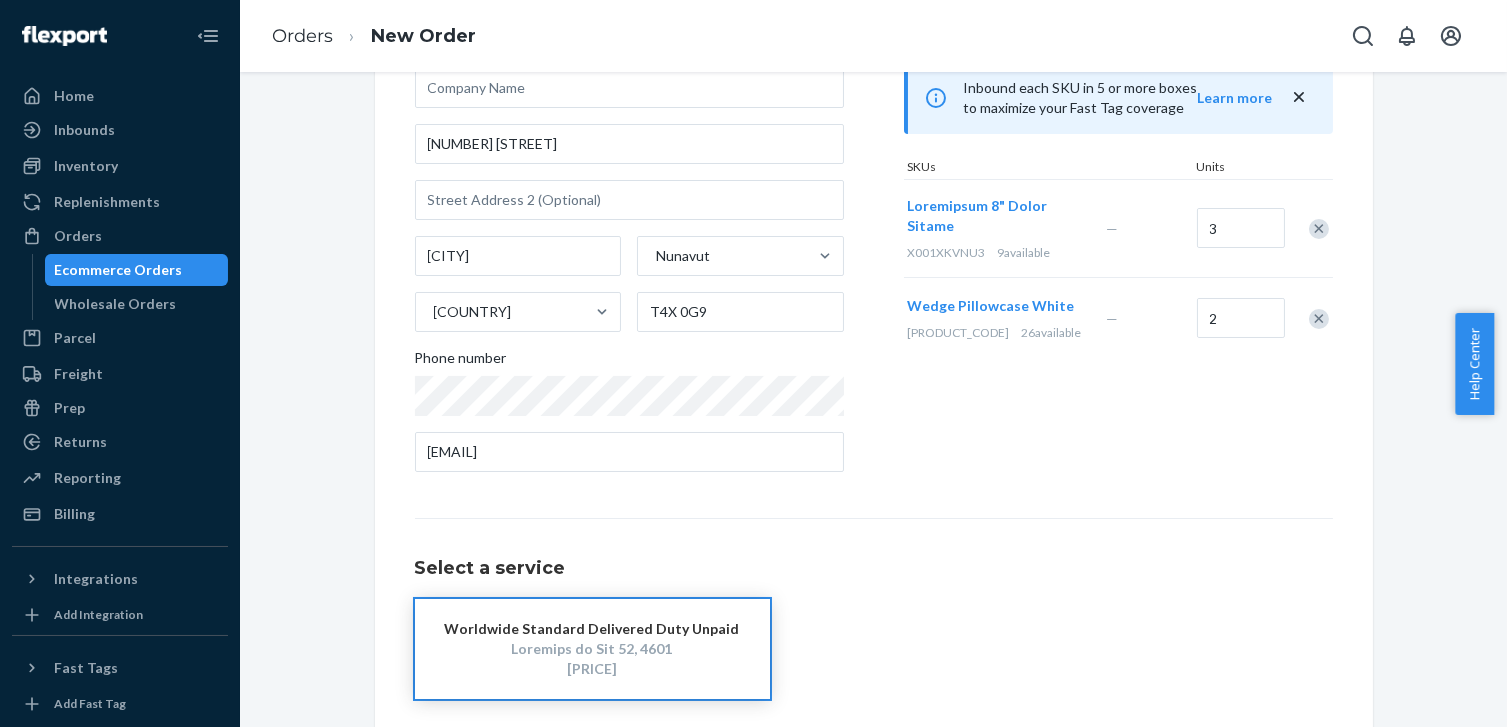 click on "Products Search and select the content of your order here. Search and add products Inbound each SKU in 5 or more boxes to maximize your Fast Tag coverage Learn more SKUs Units Sleepnitez 8" Wedge Pillow [PRODUCT_CODE] 9  available — 3 Wedge Pillowcase White [PRODUCT_CODE] 26  available — 2" at bounding box center [1118, 219] 